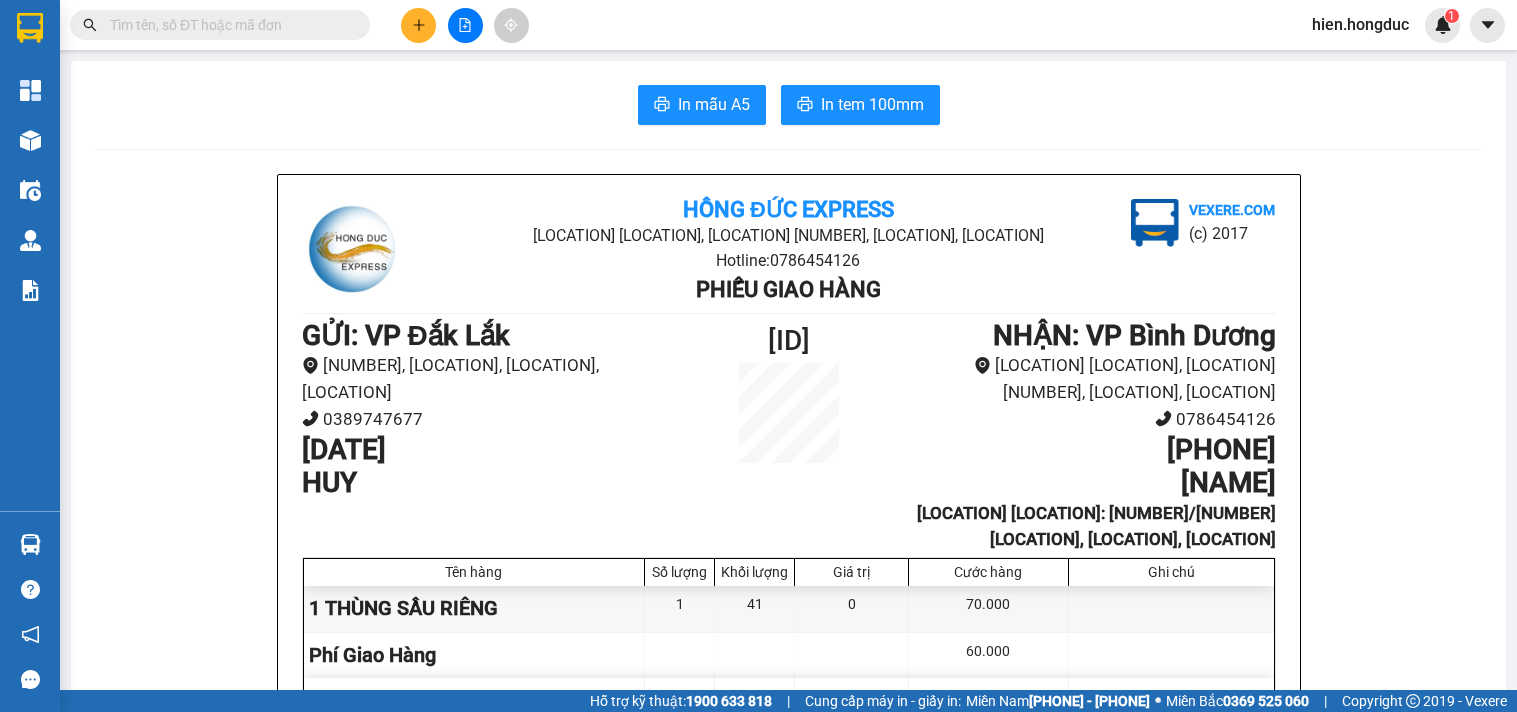 scroll, scrollTop: 0, scrollLeft: 0, axis: both 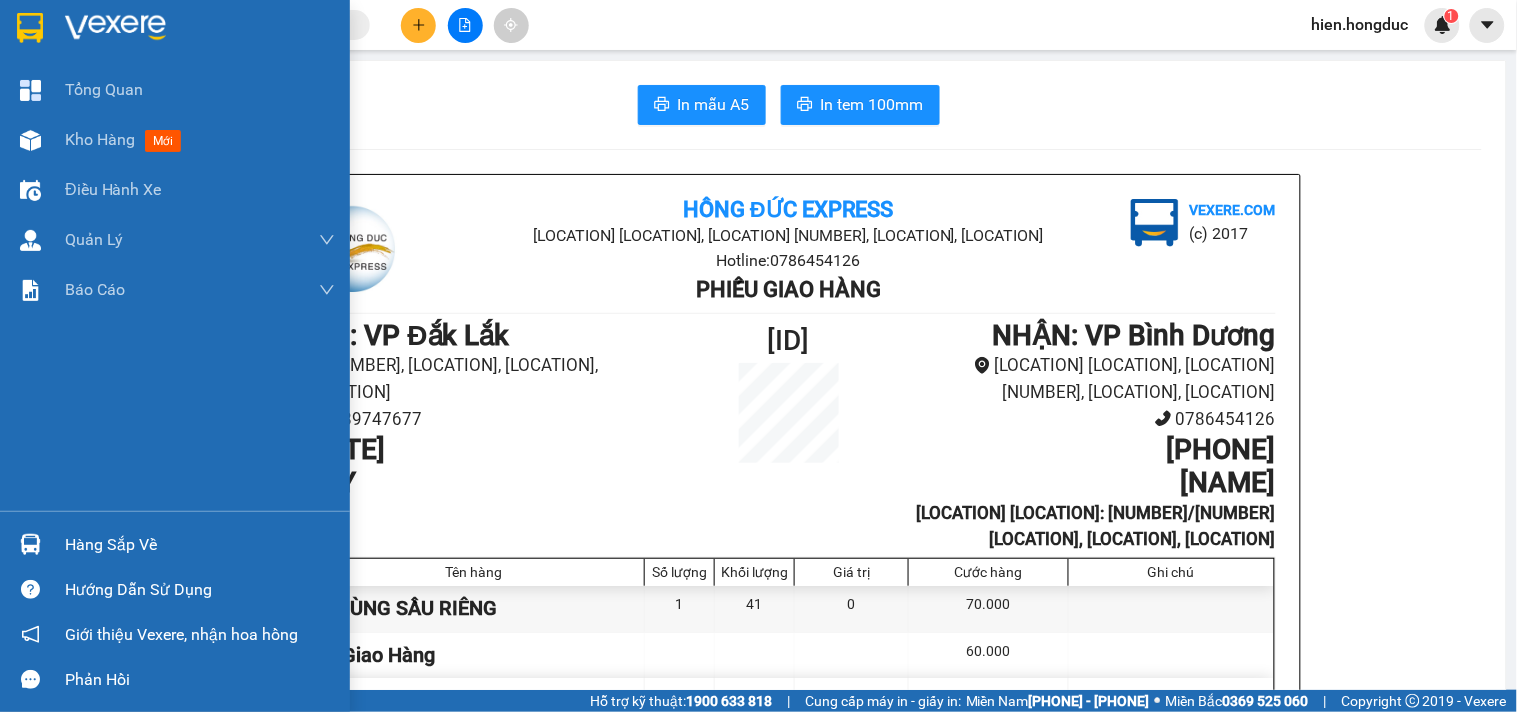 click at bounding box center [115, 28] 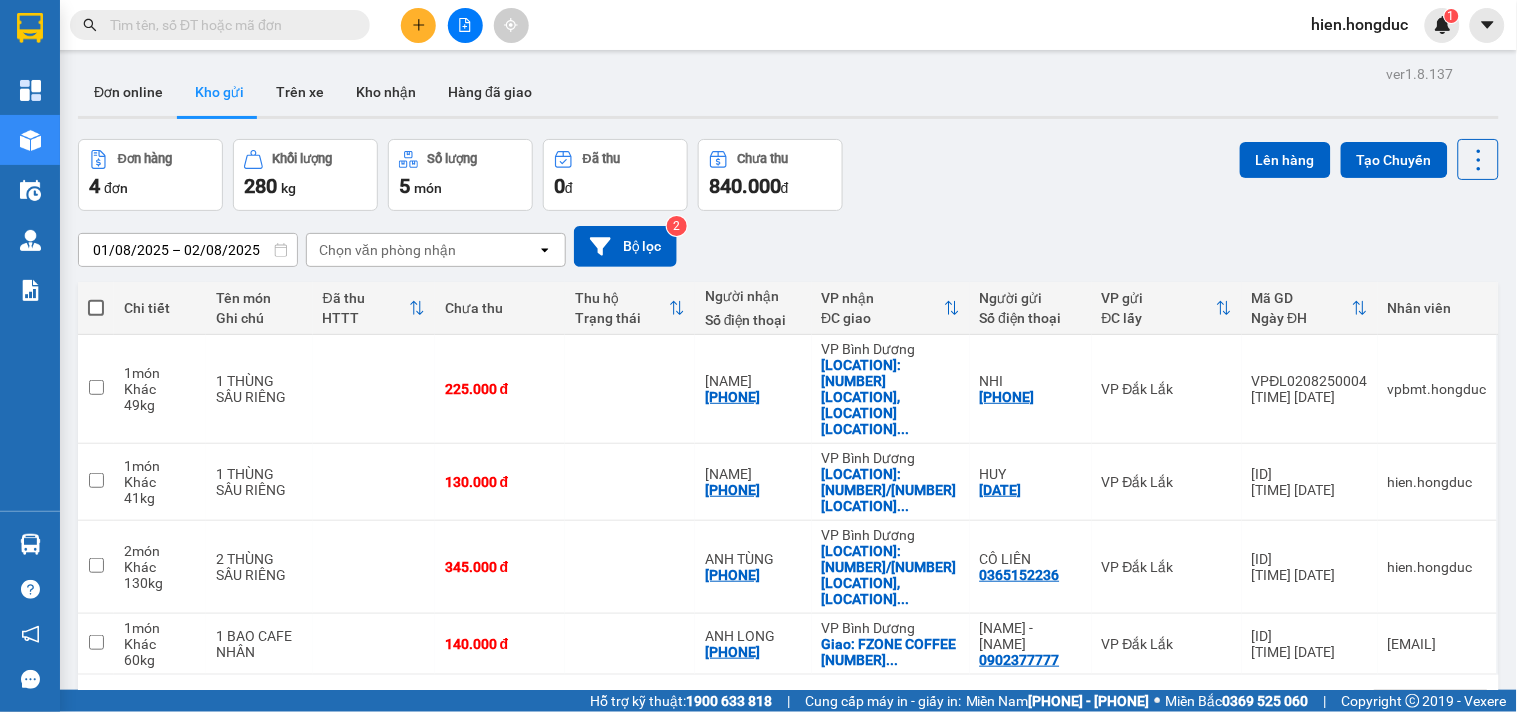 click at bounding box center [228, 25] 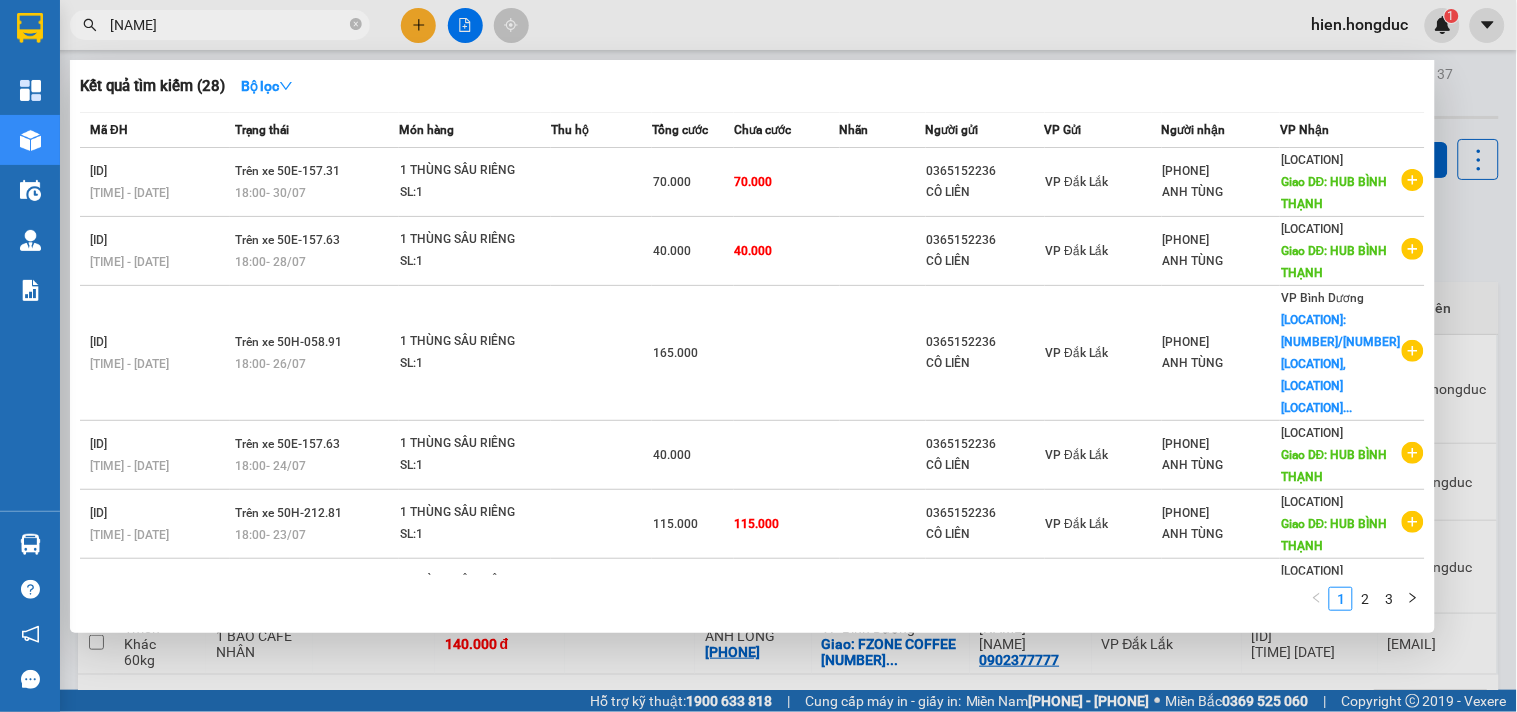type on "CHỊ TUYẾN" 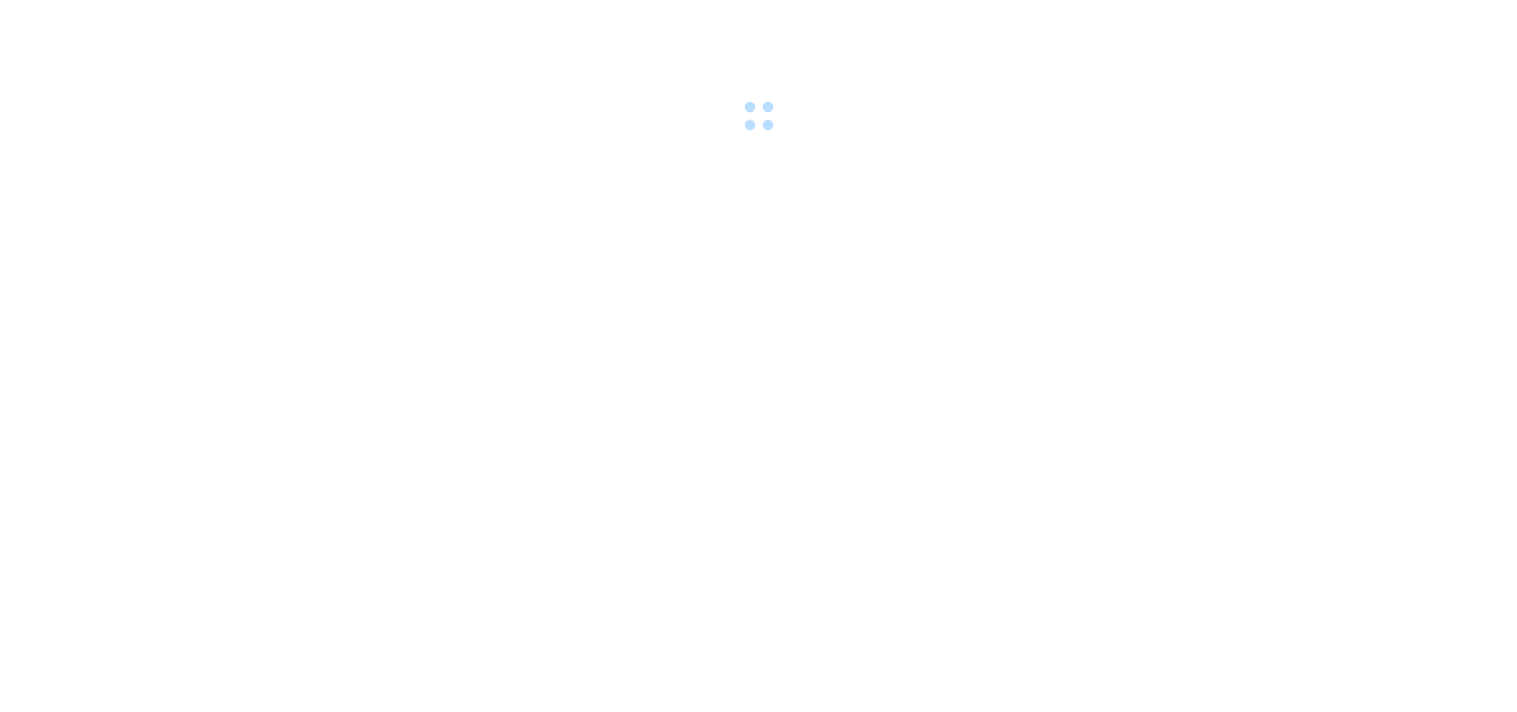 scroll, scrollTop: 0, scrollLeft: 0, axis: both 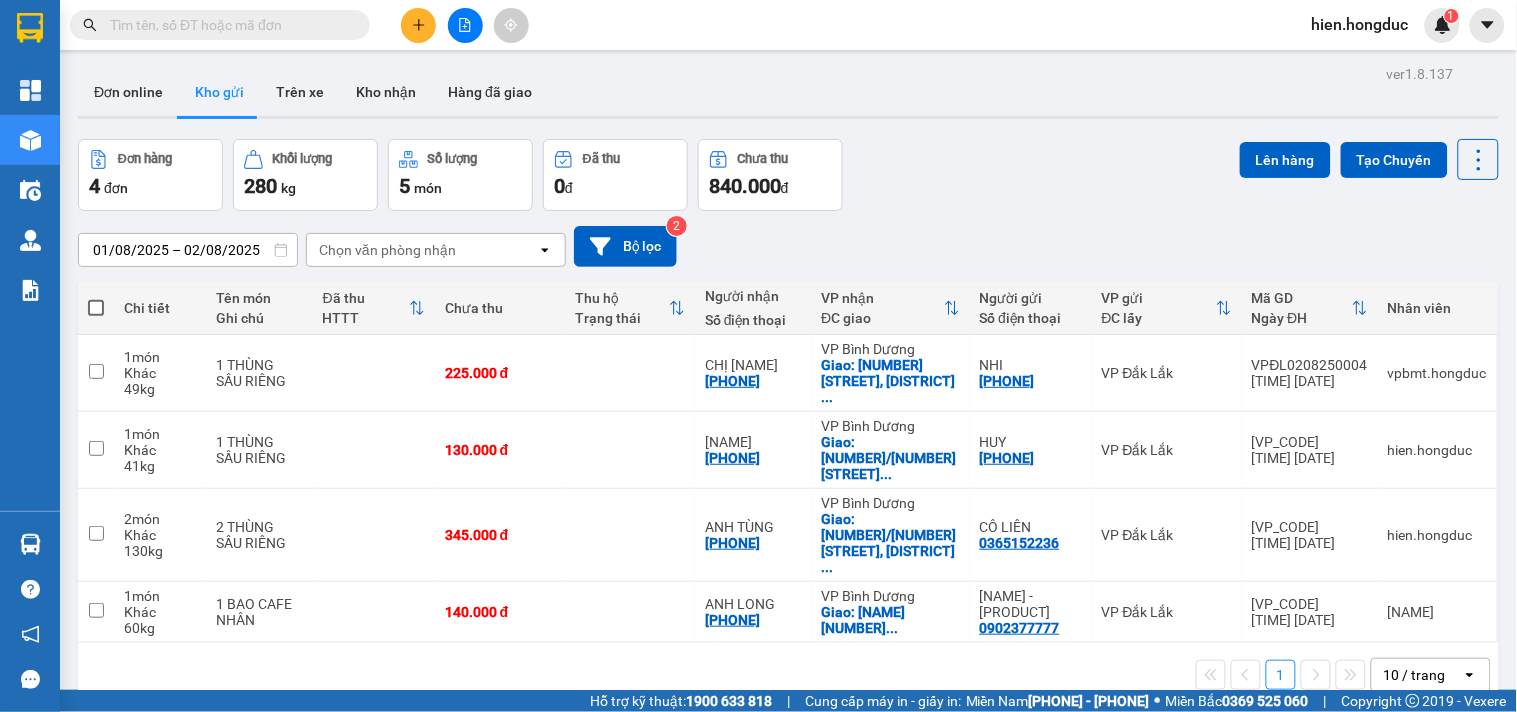 click at bounding box center [228, 25] 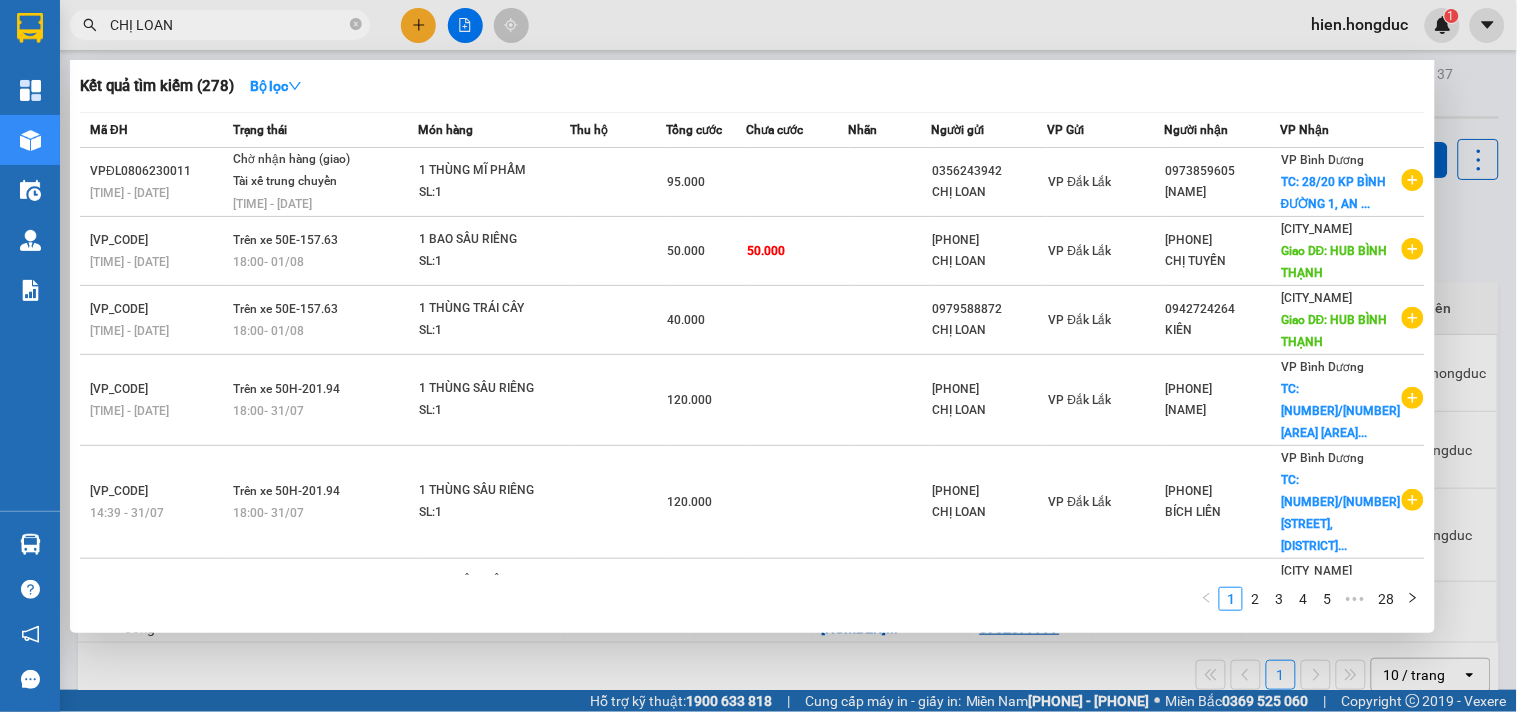 click on "CHỊ LOAN" at bounding box center [228, 25] 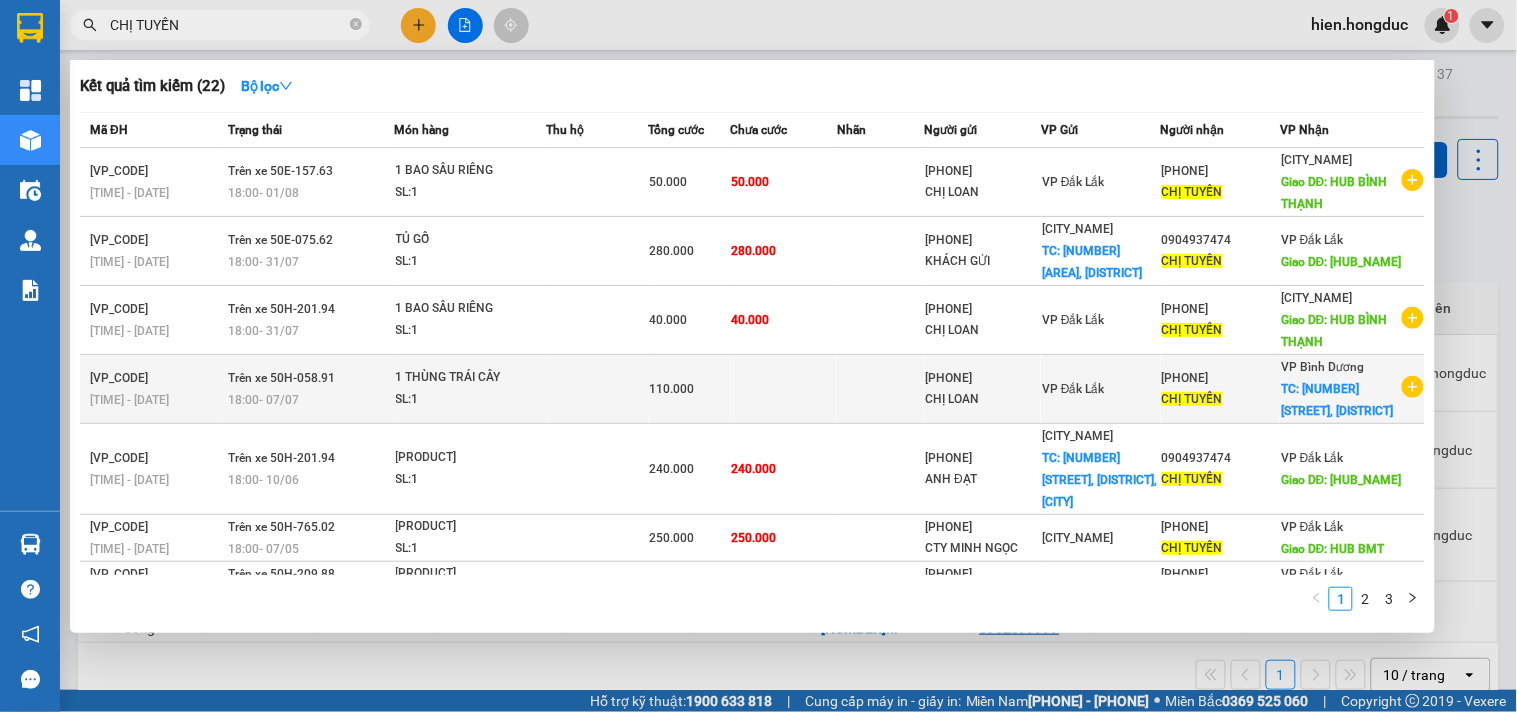 type on "CHỊ TUYẾN" 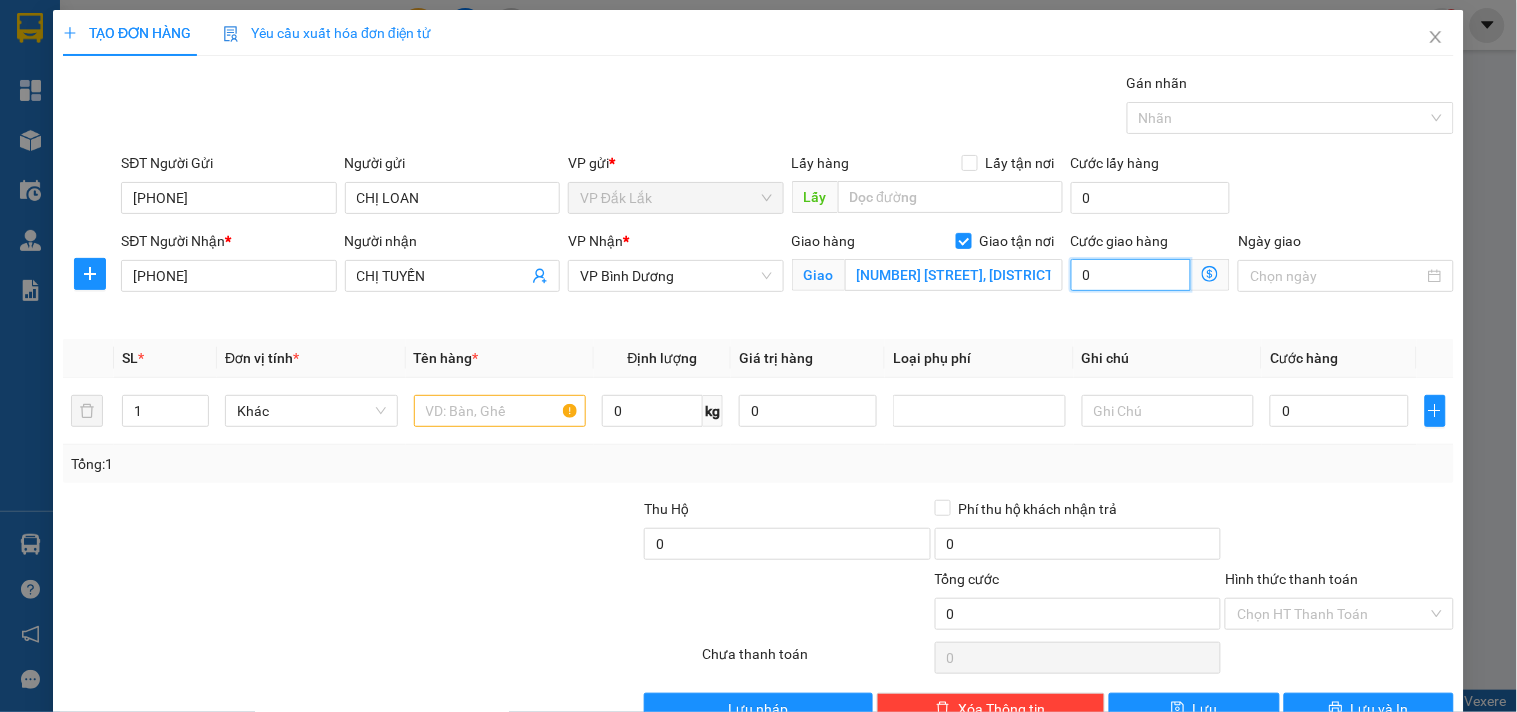 click on "0" at bounding box center (1131, 275) 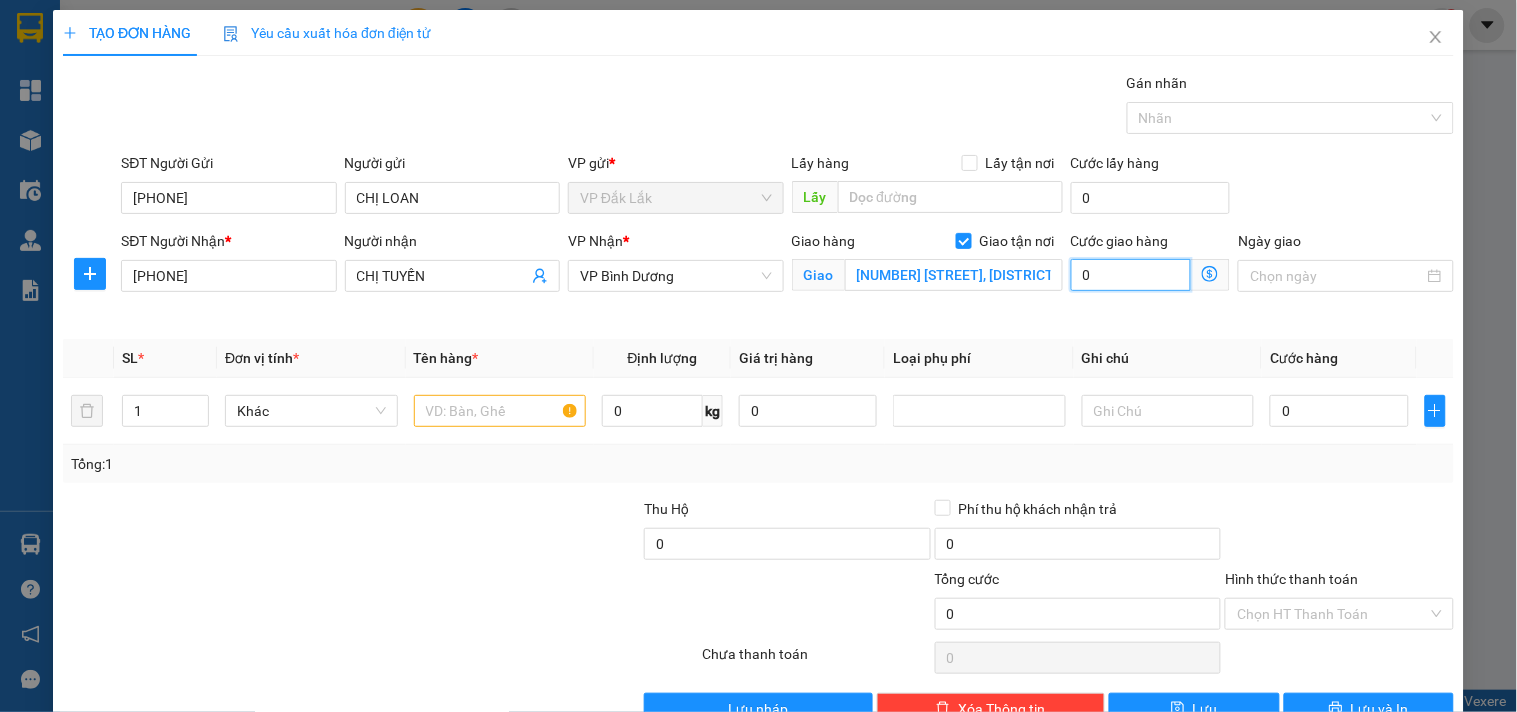 type on "6" 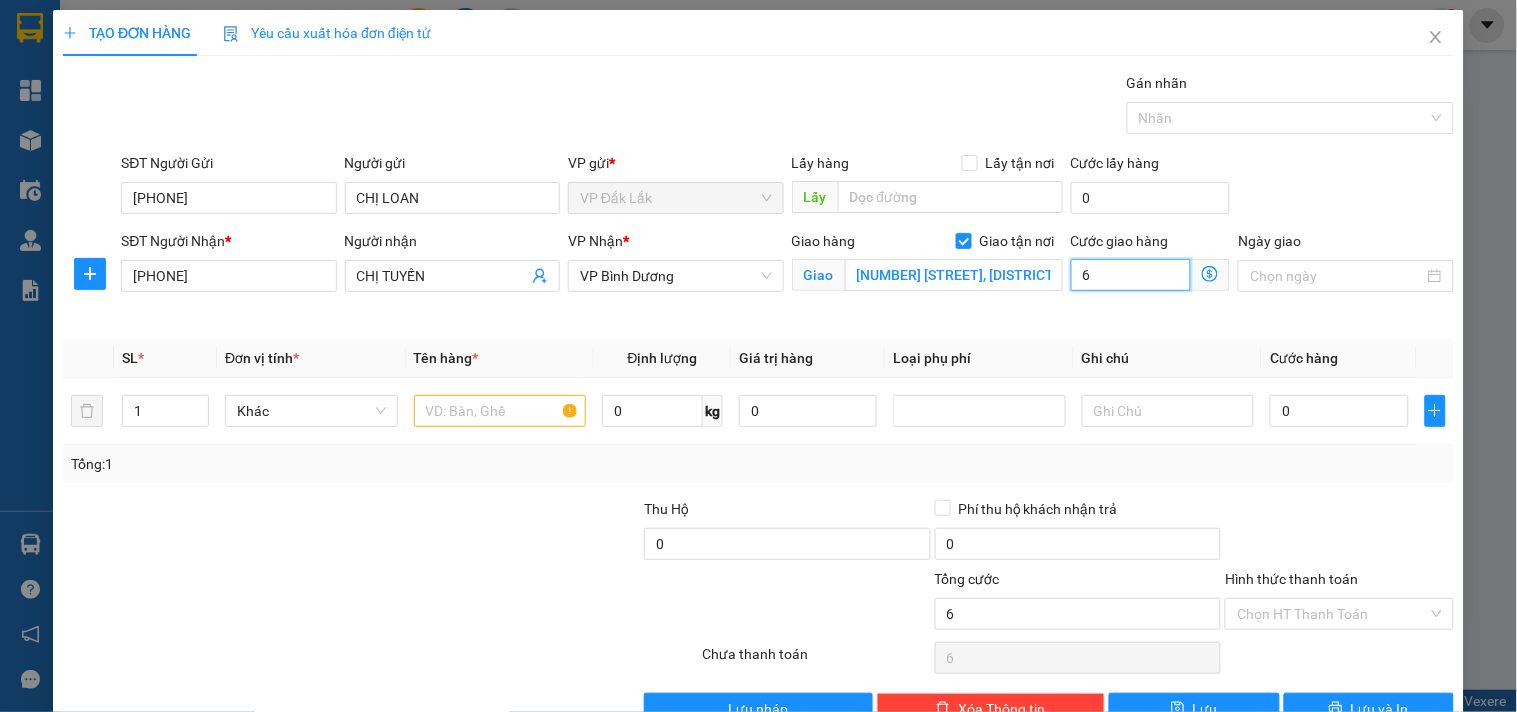 type on "60" 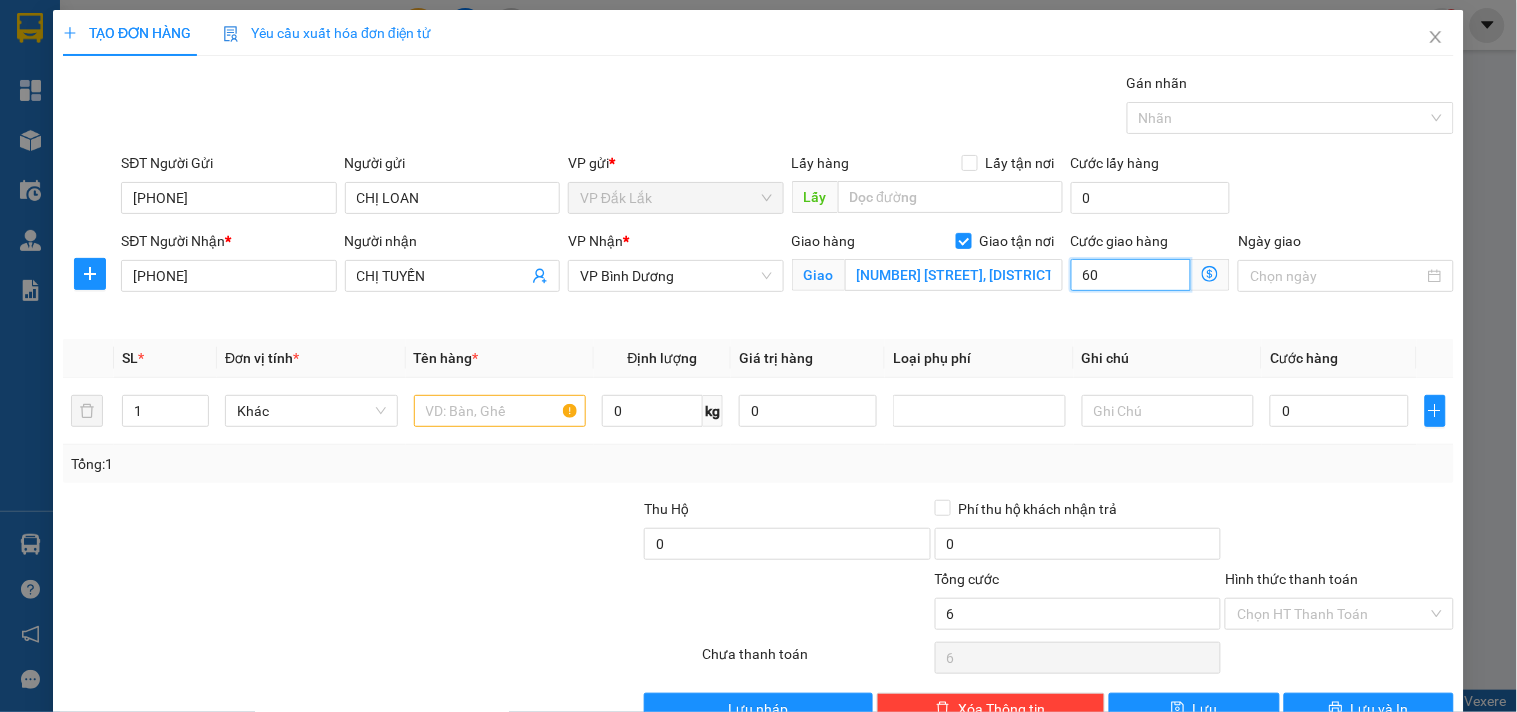 type on "60" 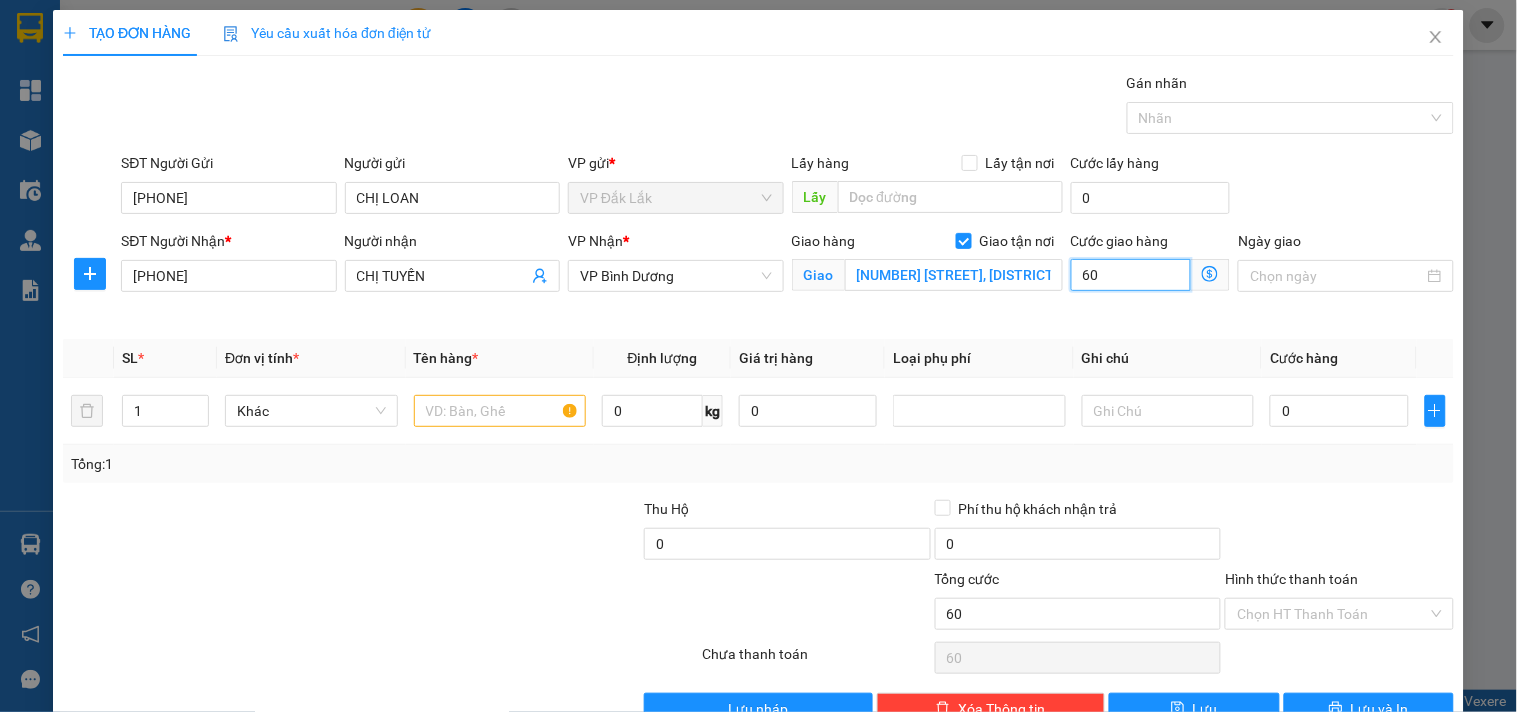 type on "600" 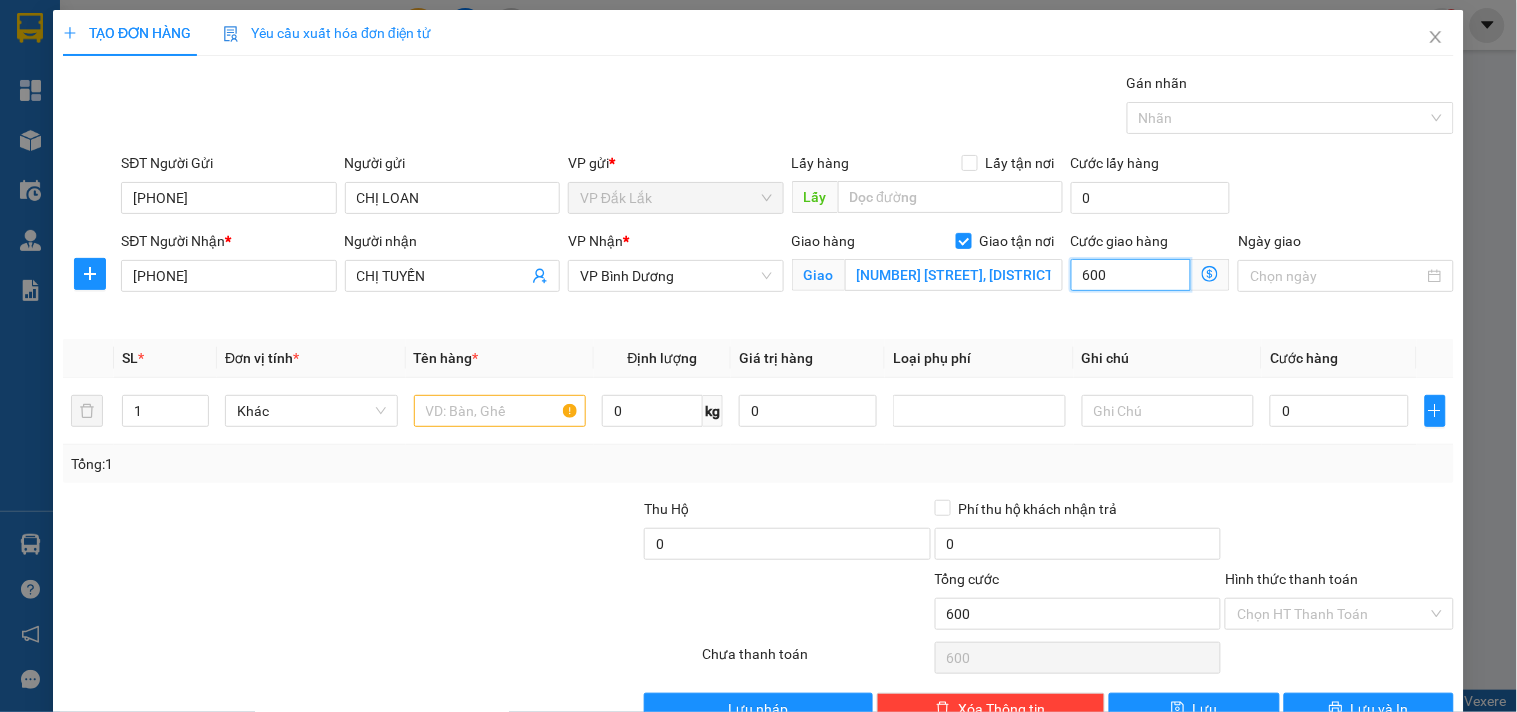 type on "6.000" 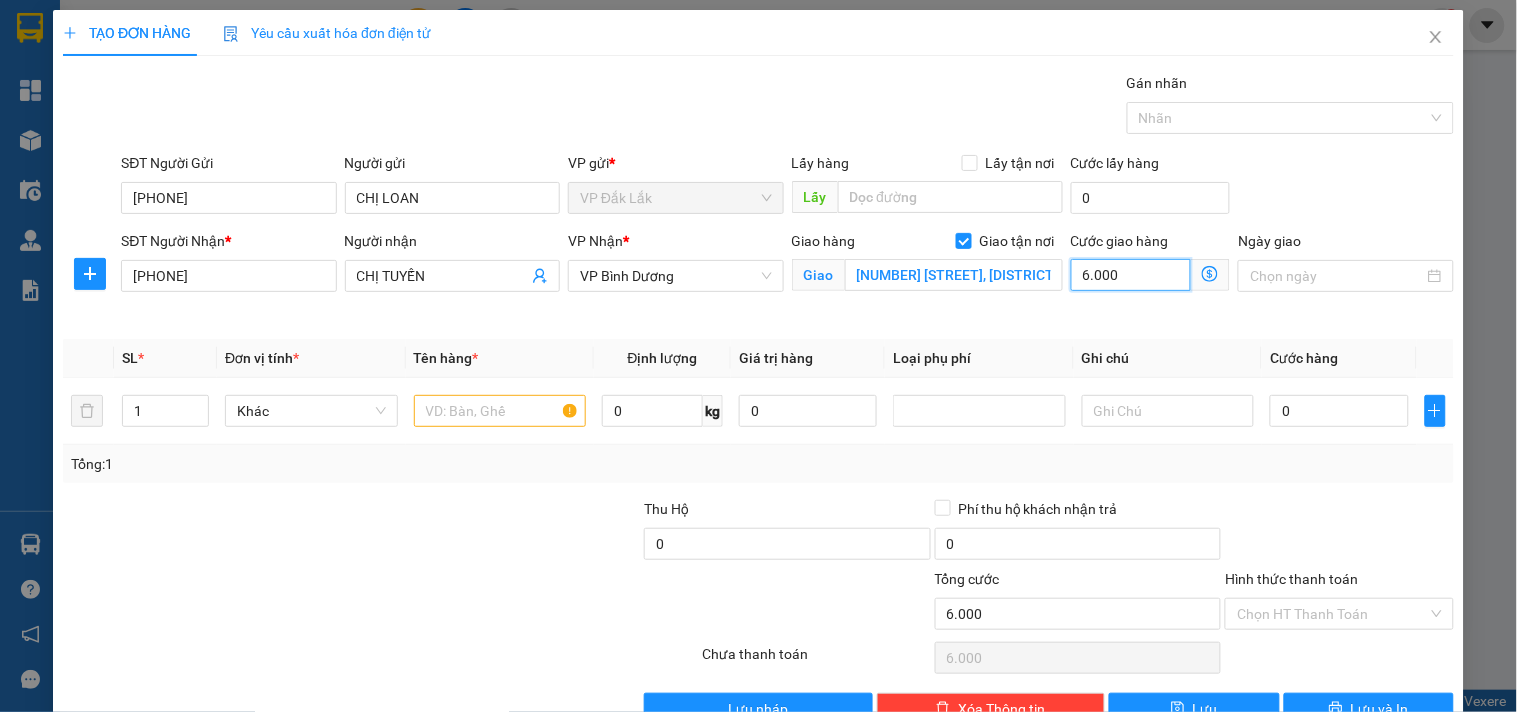 type on "60.000" 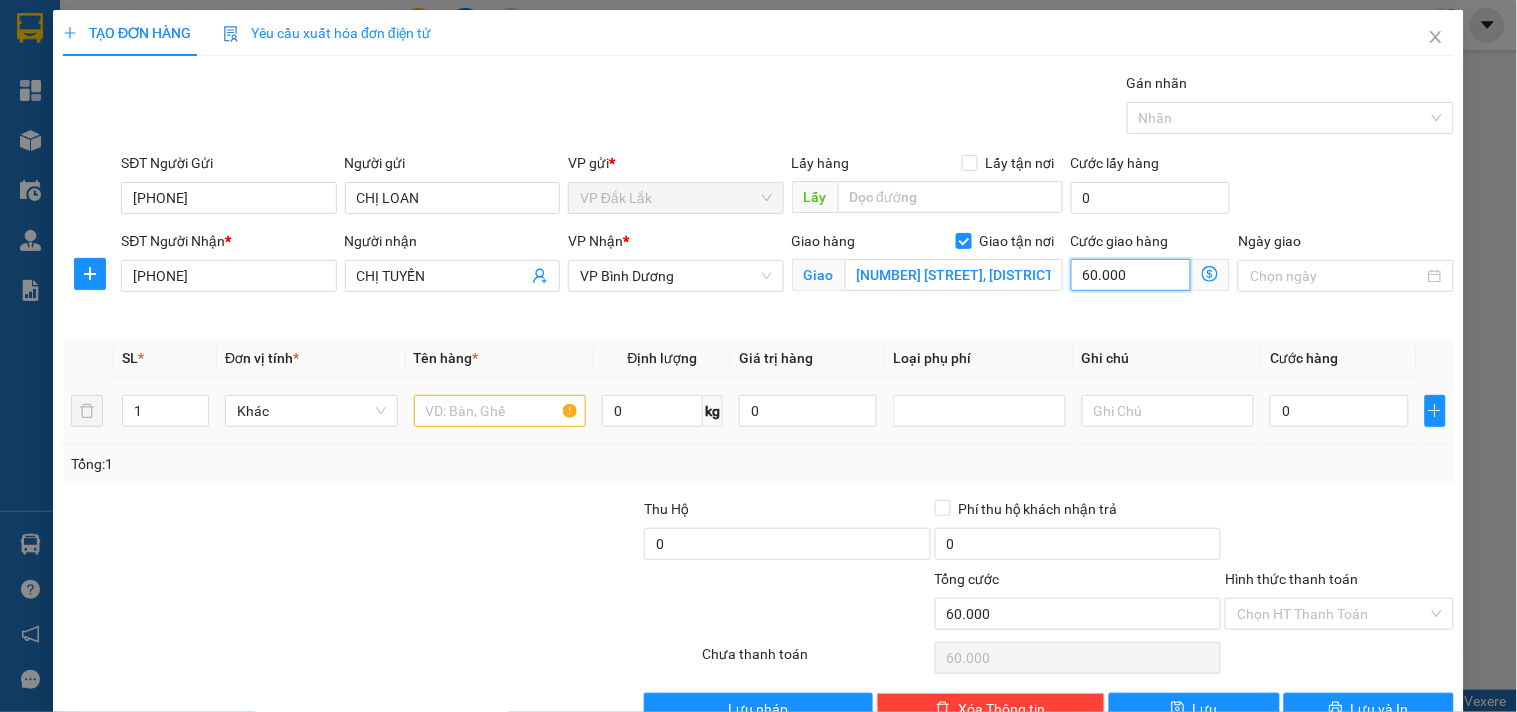 type on "60.000" 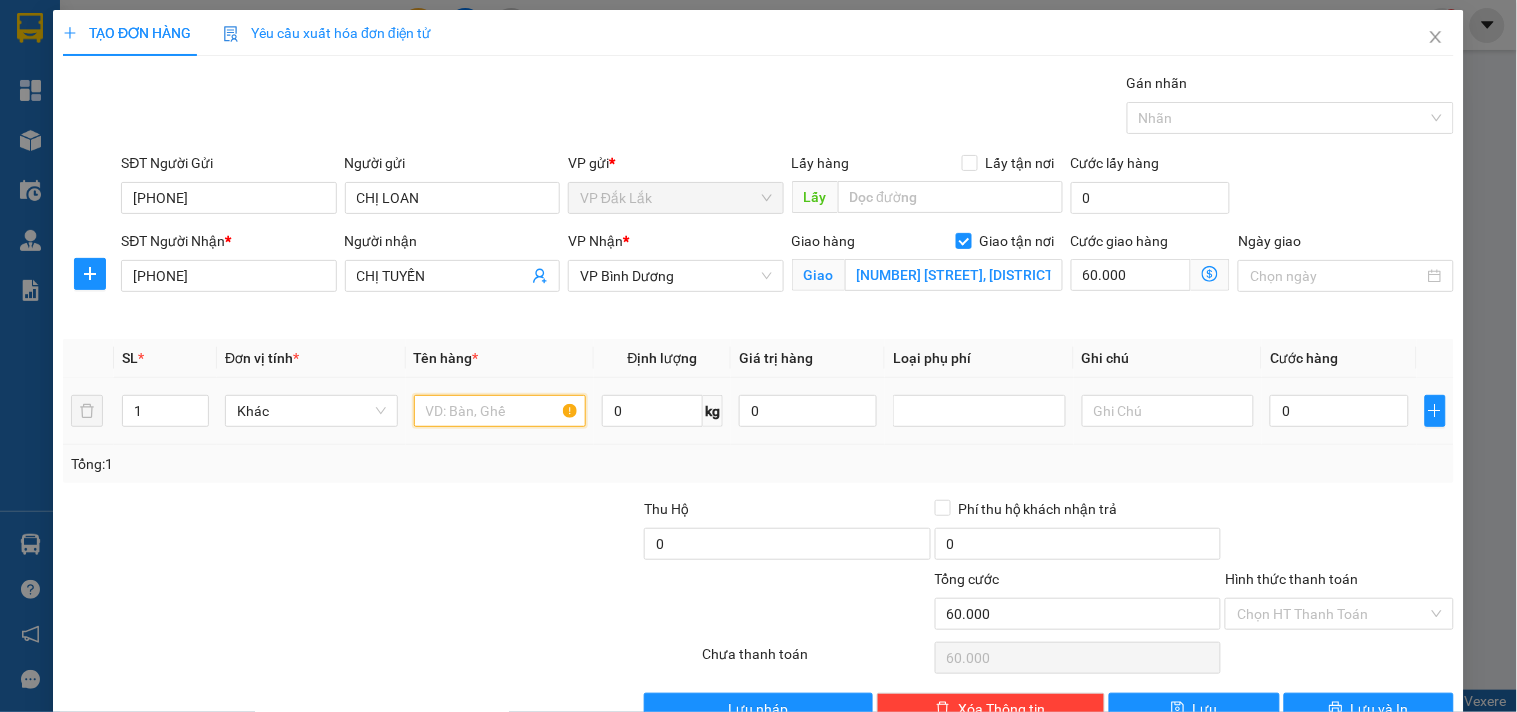 click at bounding box center [500, 411] 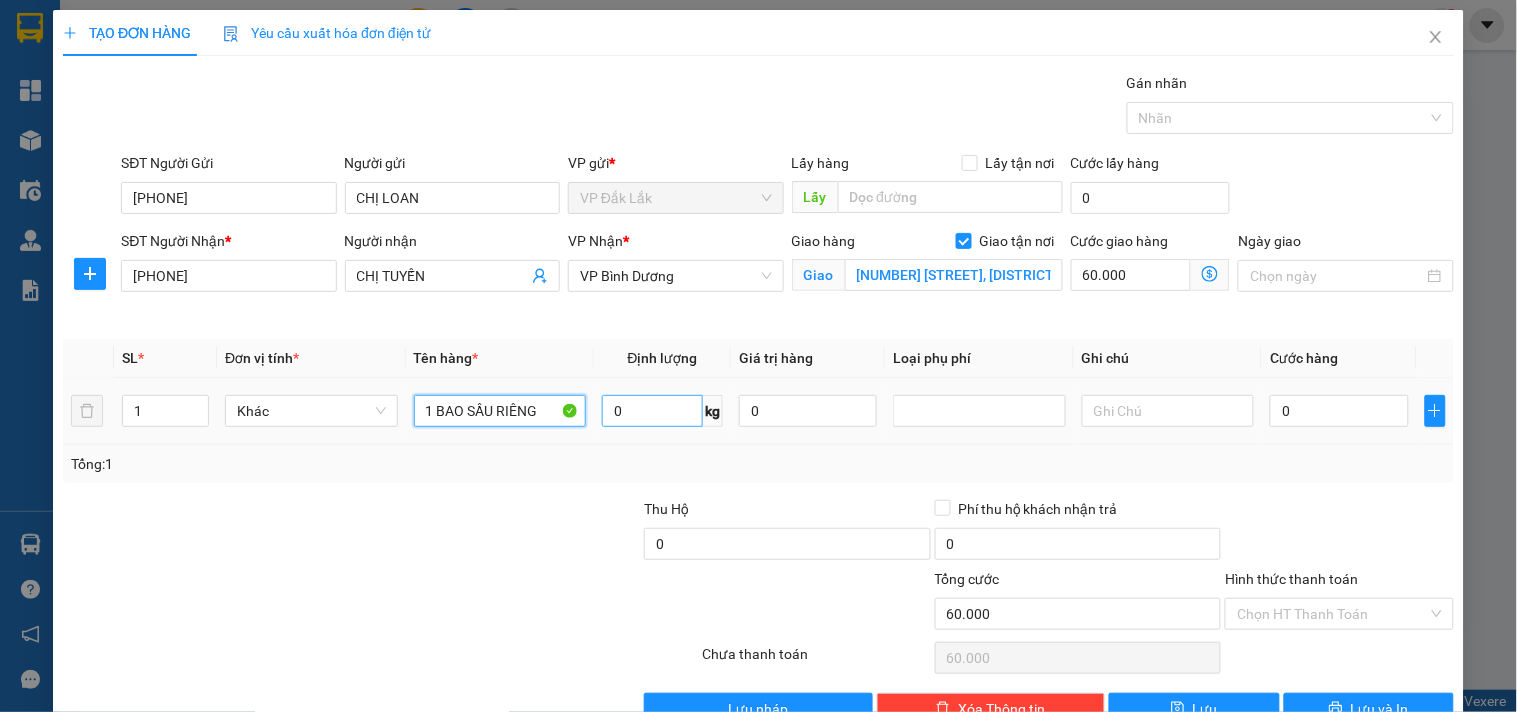 type on "1 BAO SẦU RIÊNG" 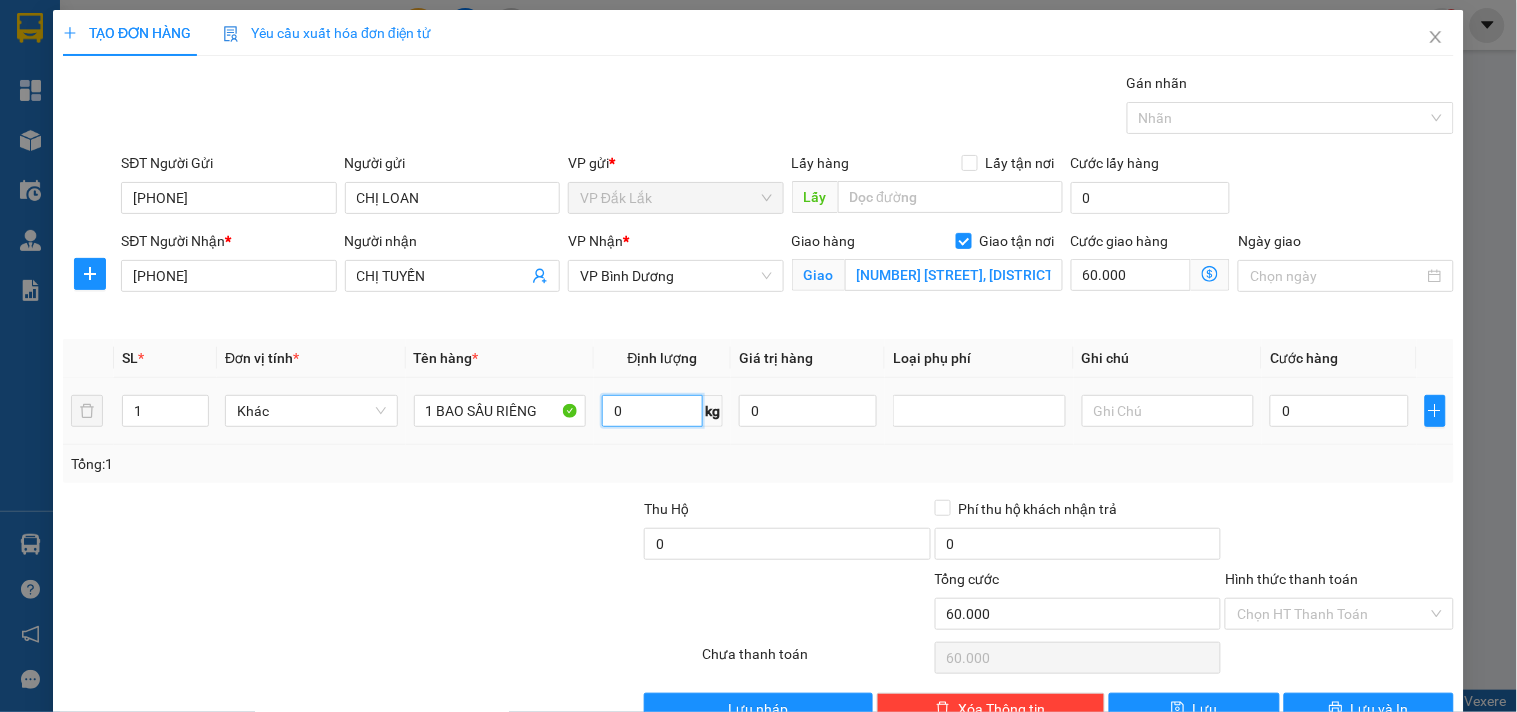 click on "0" at bounding box center [652, 411] 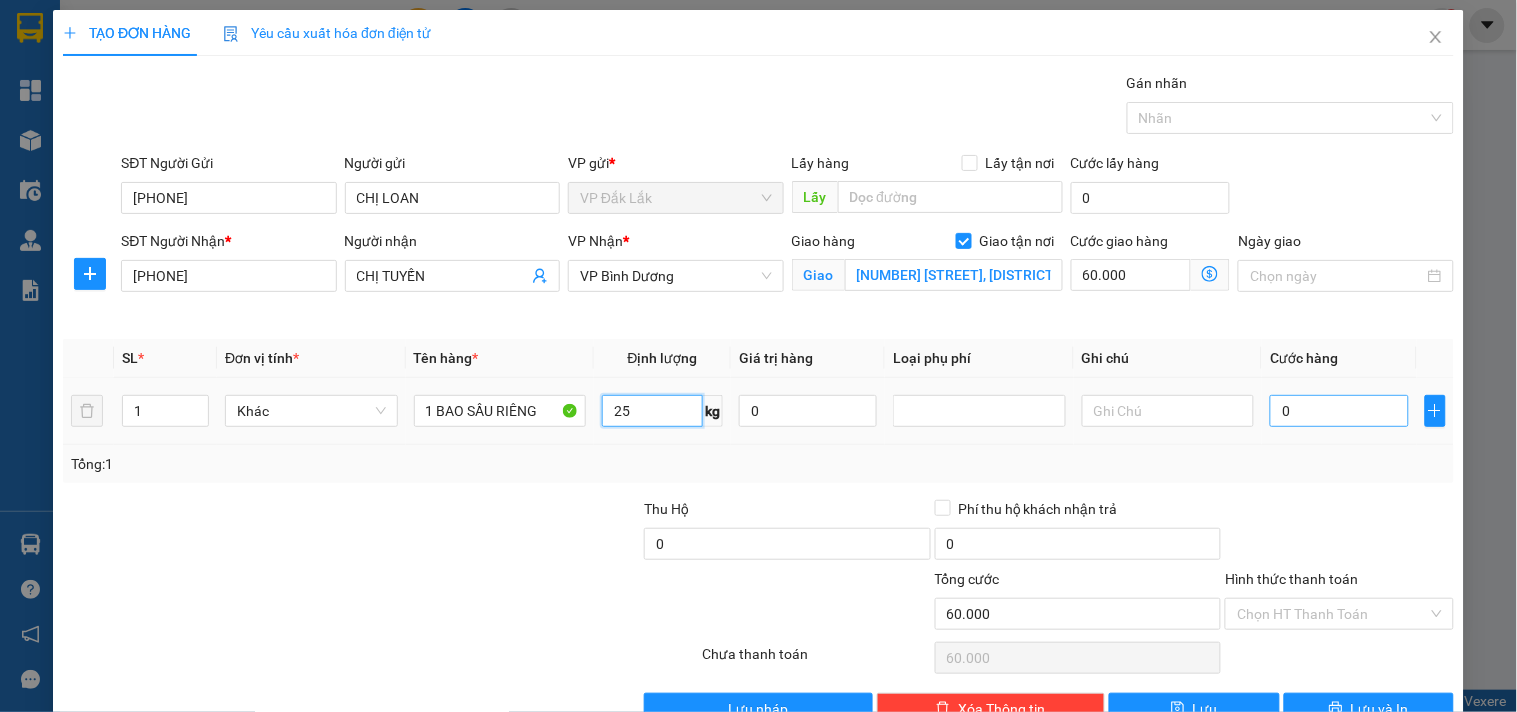 type on "25" 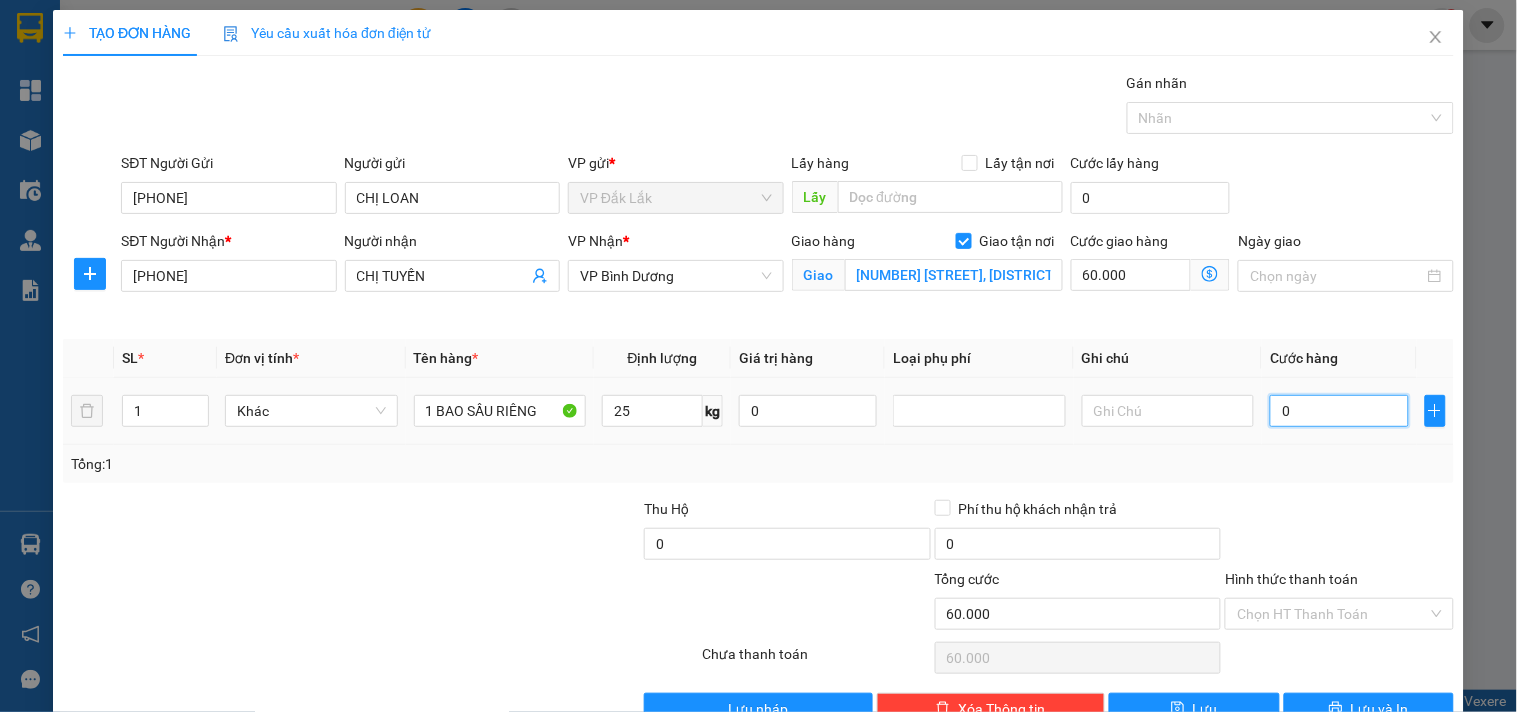 click on "0" at bounding box center (1339, 411) 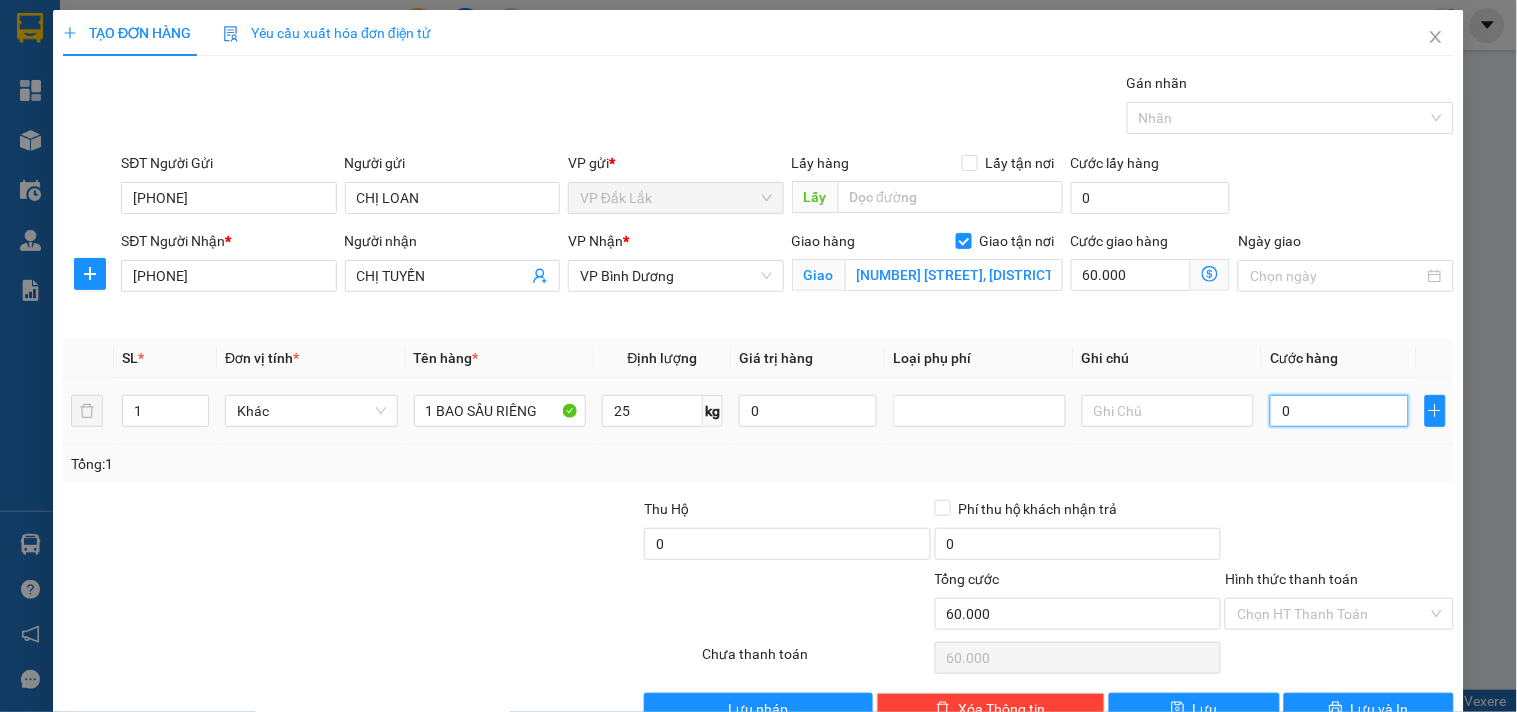 type on "5" 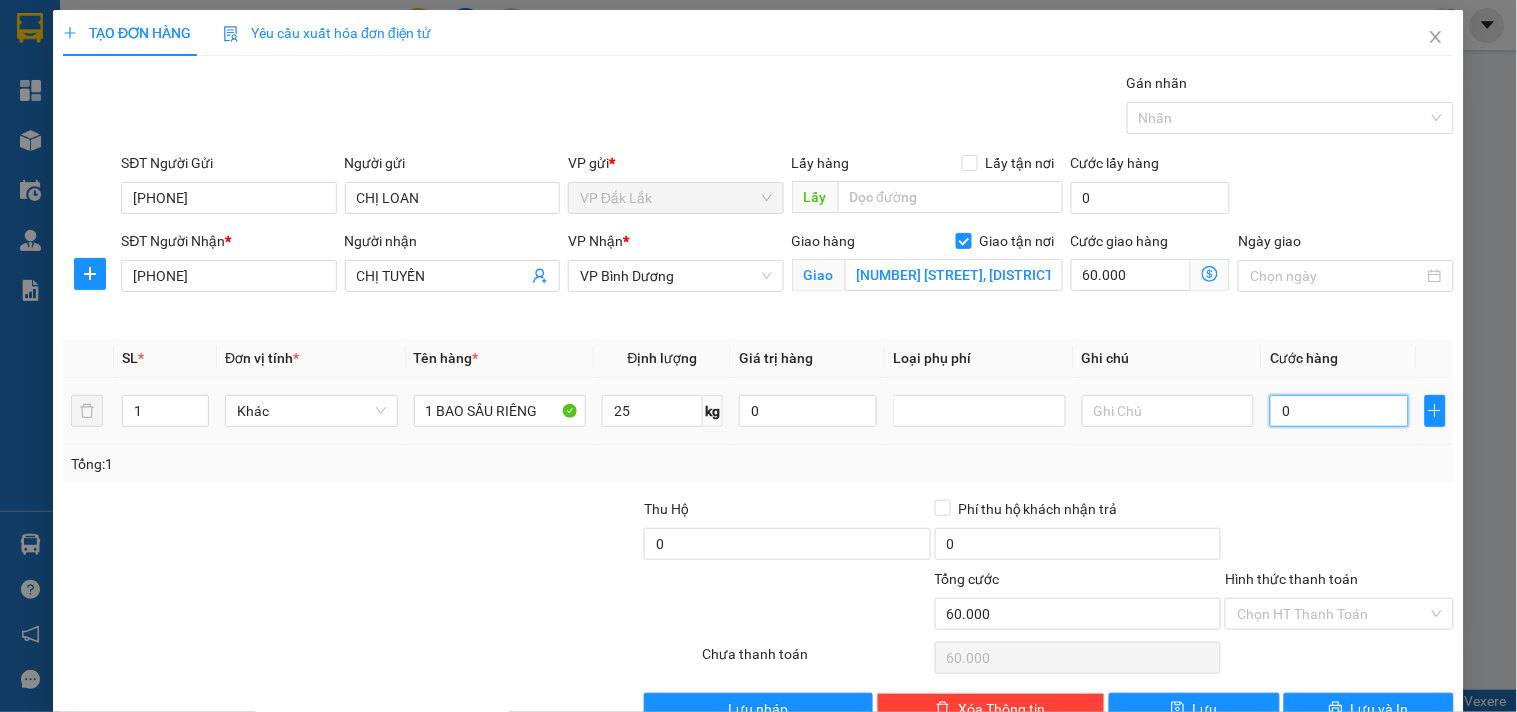 type on "60.005" 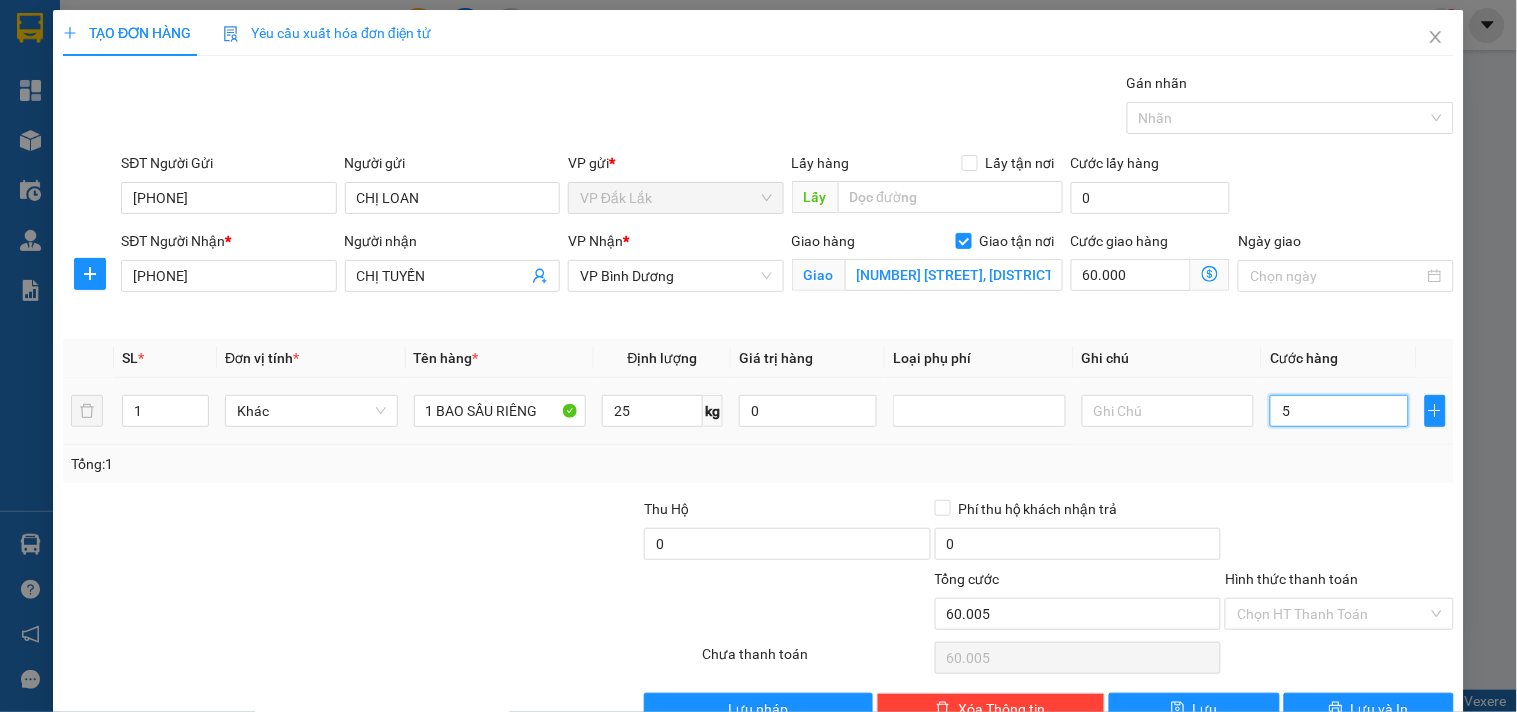 type on "50" 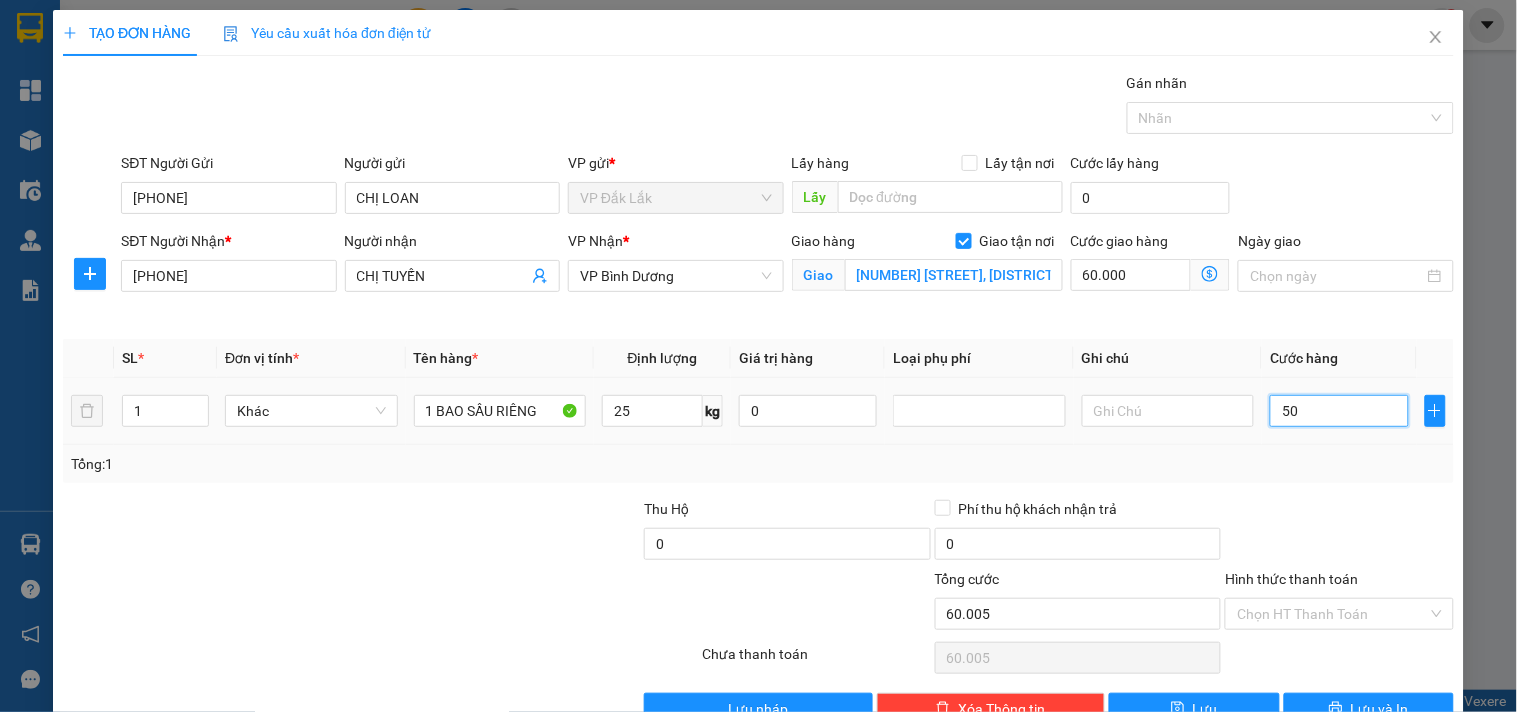 type on "60.050" 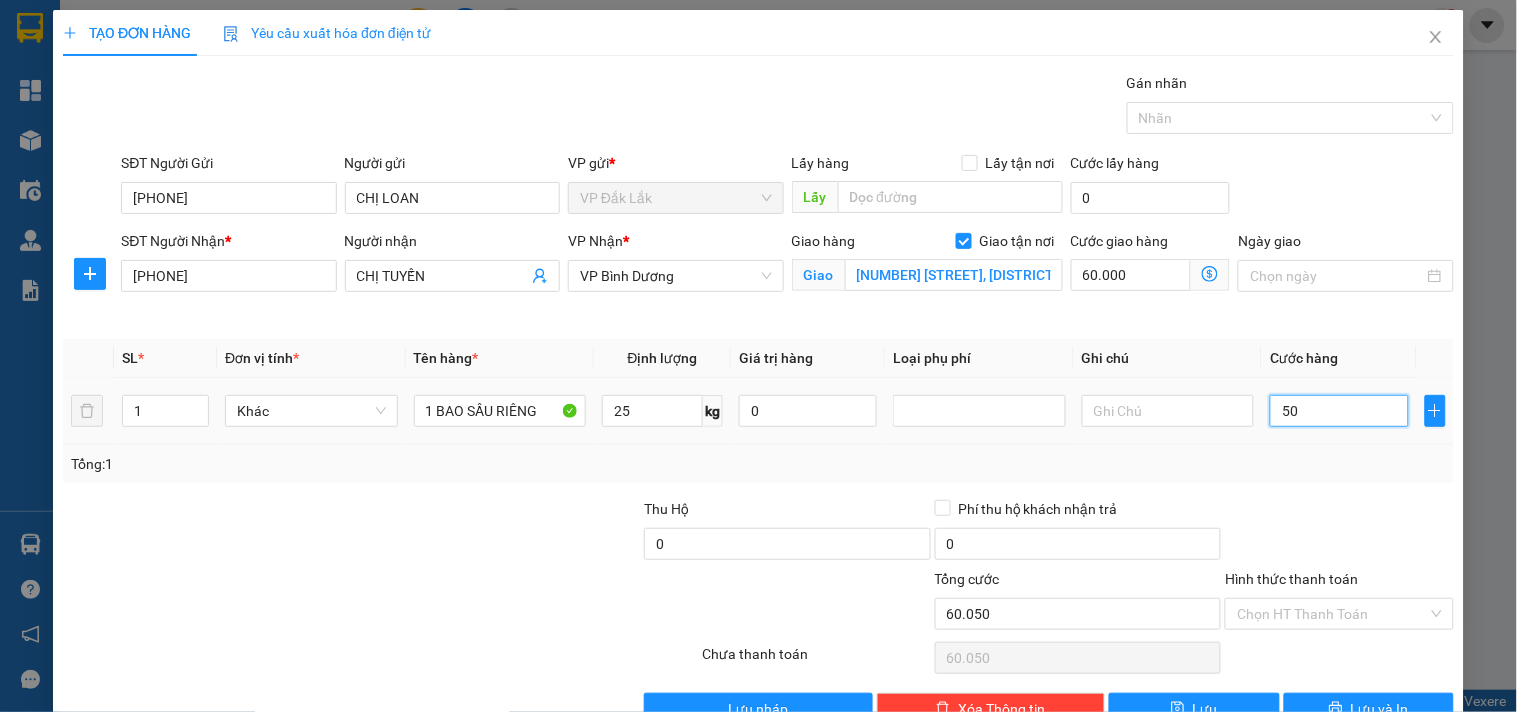 type on "500" 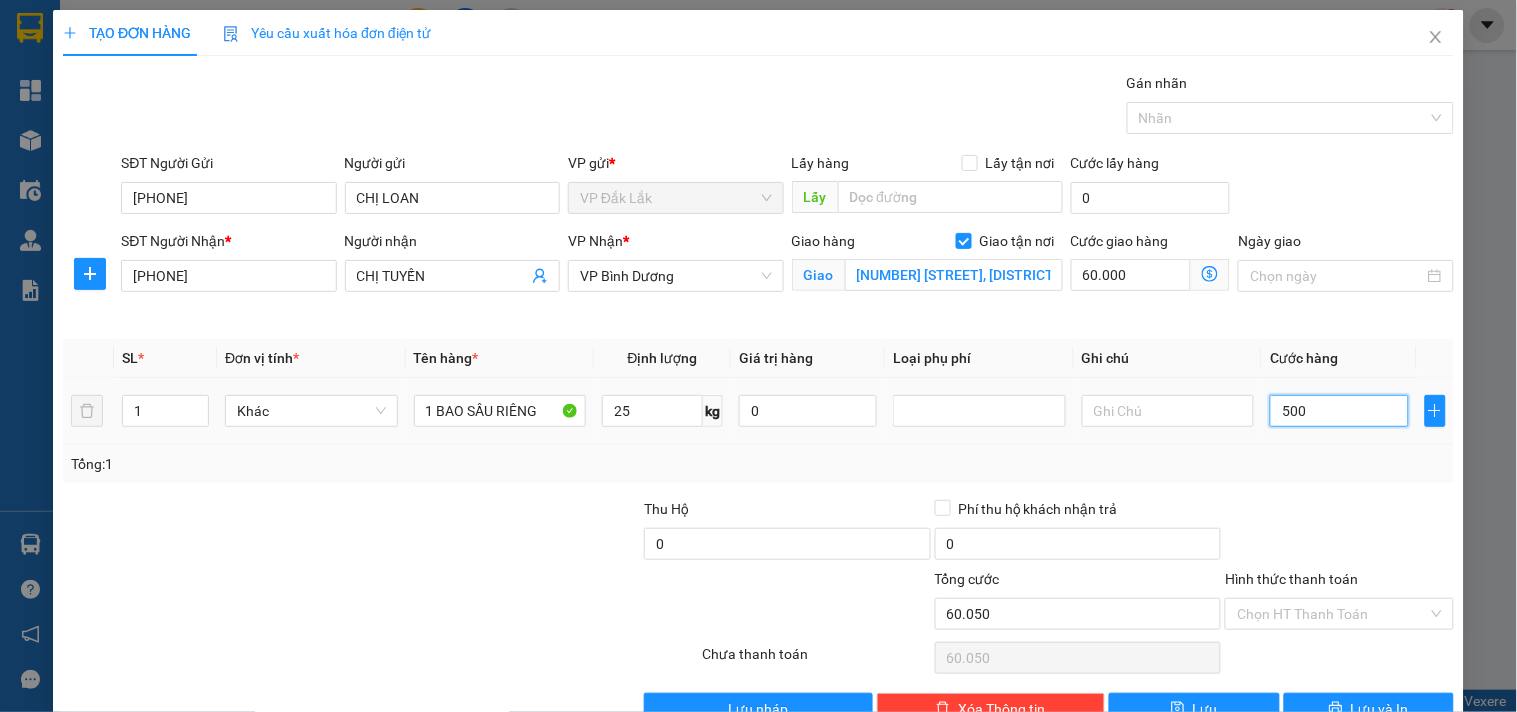 type on "60.500" 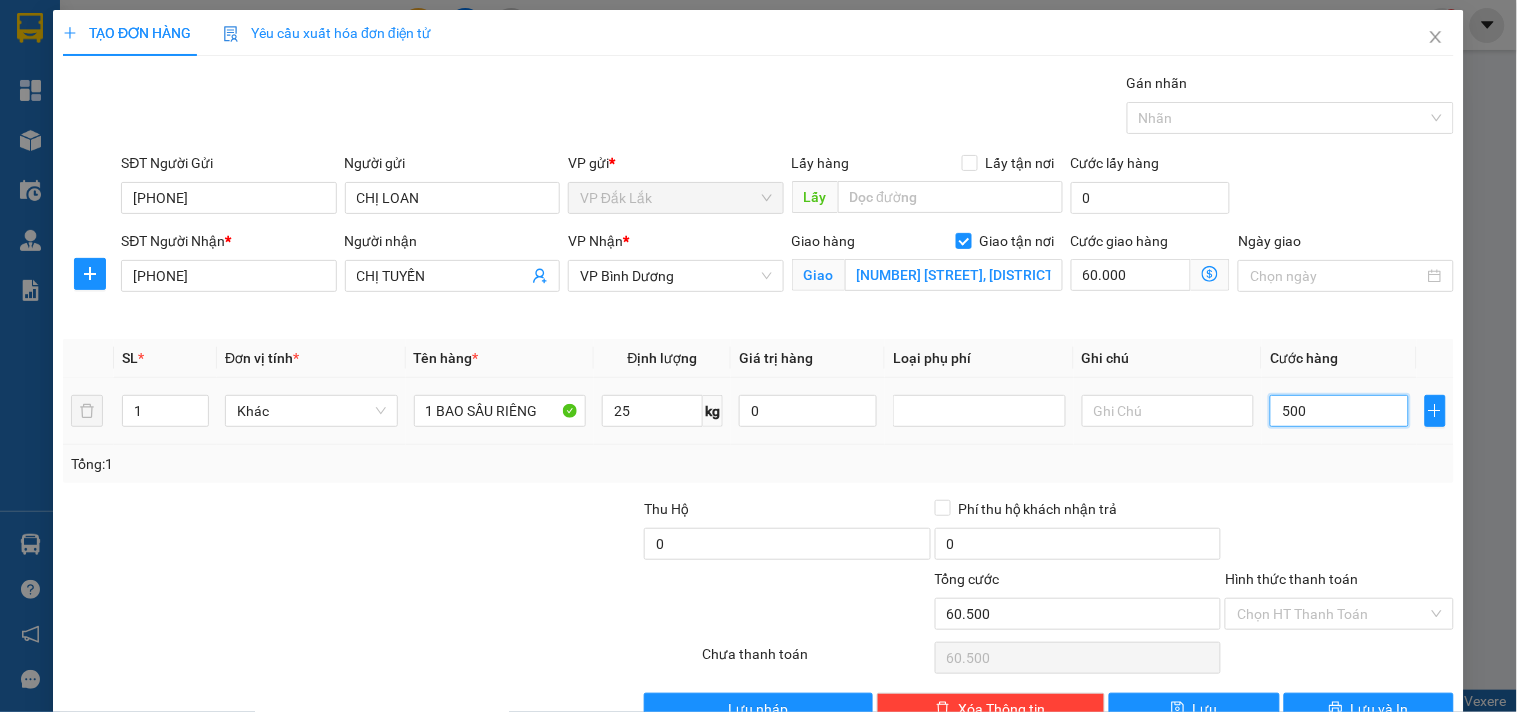 type on "5.000" 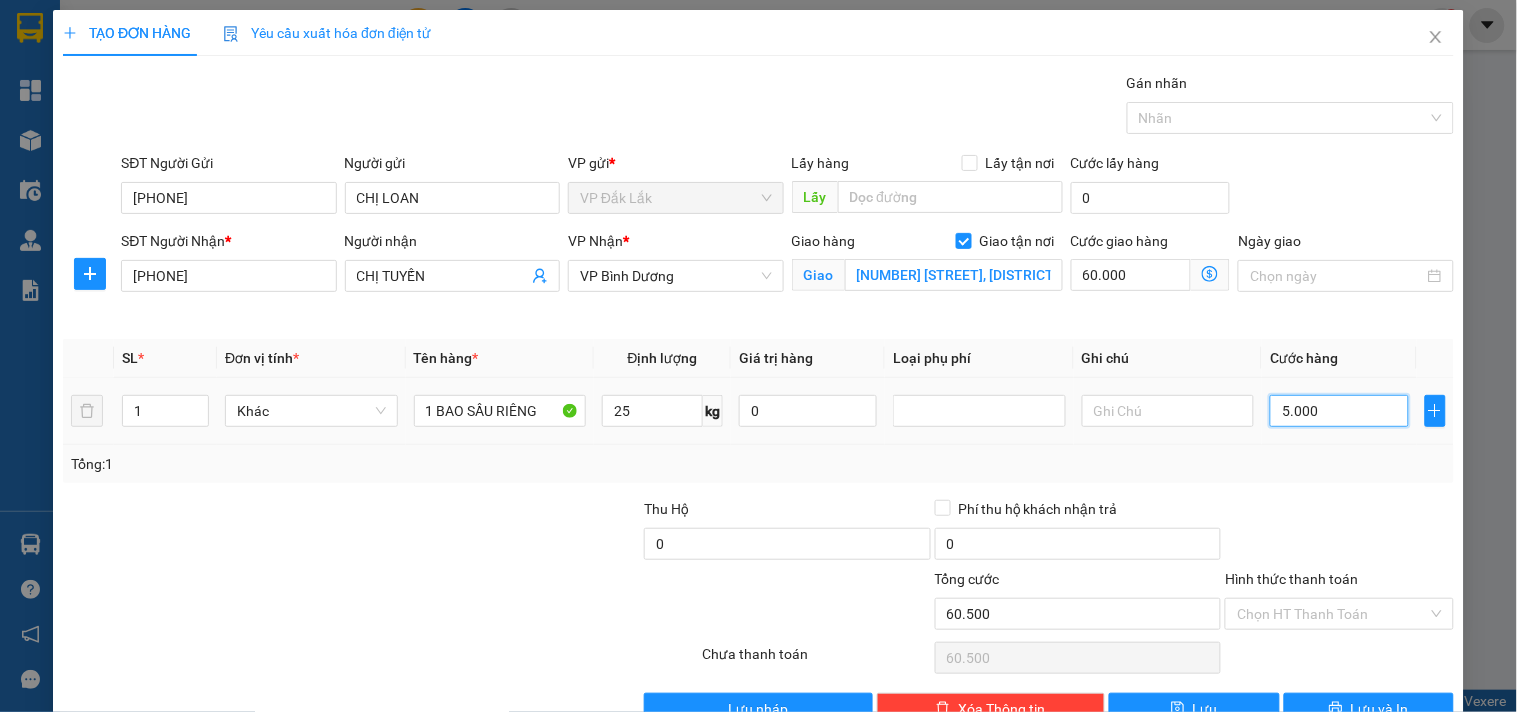 type on "65.000" 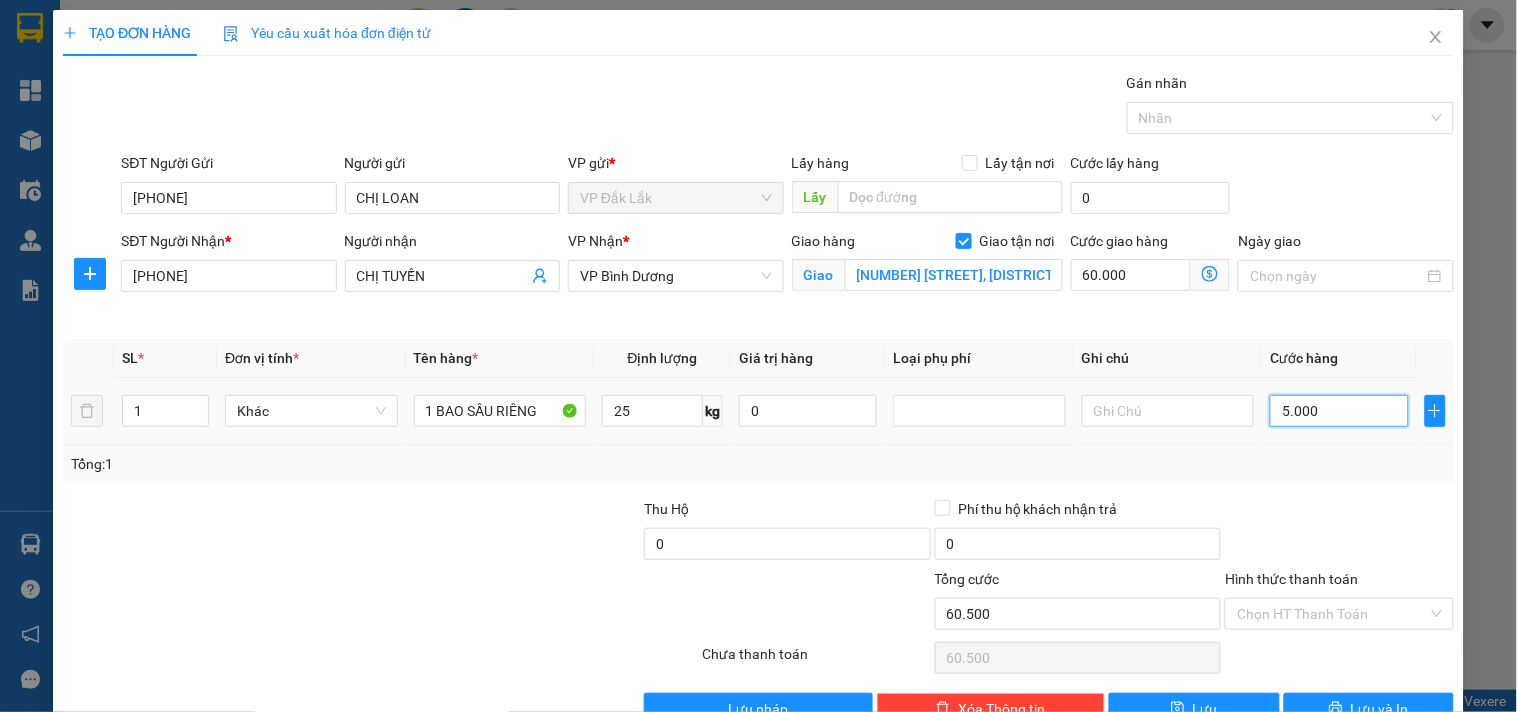 type on "65.000" 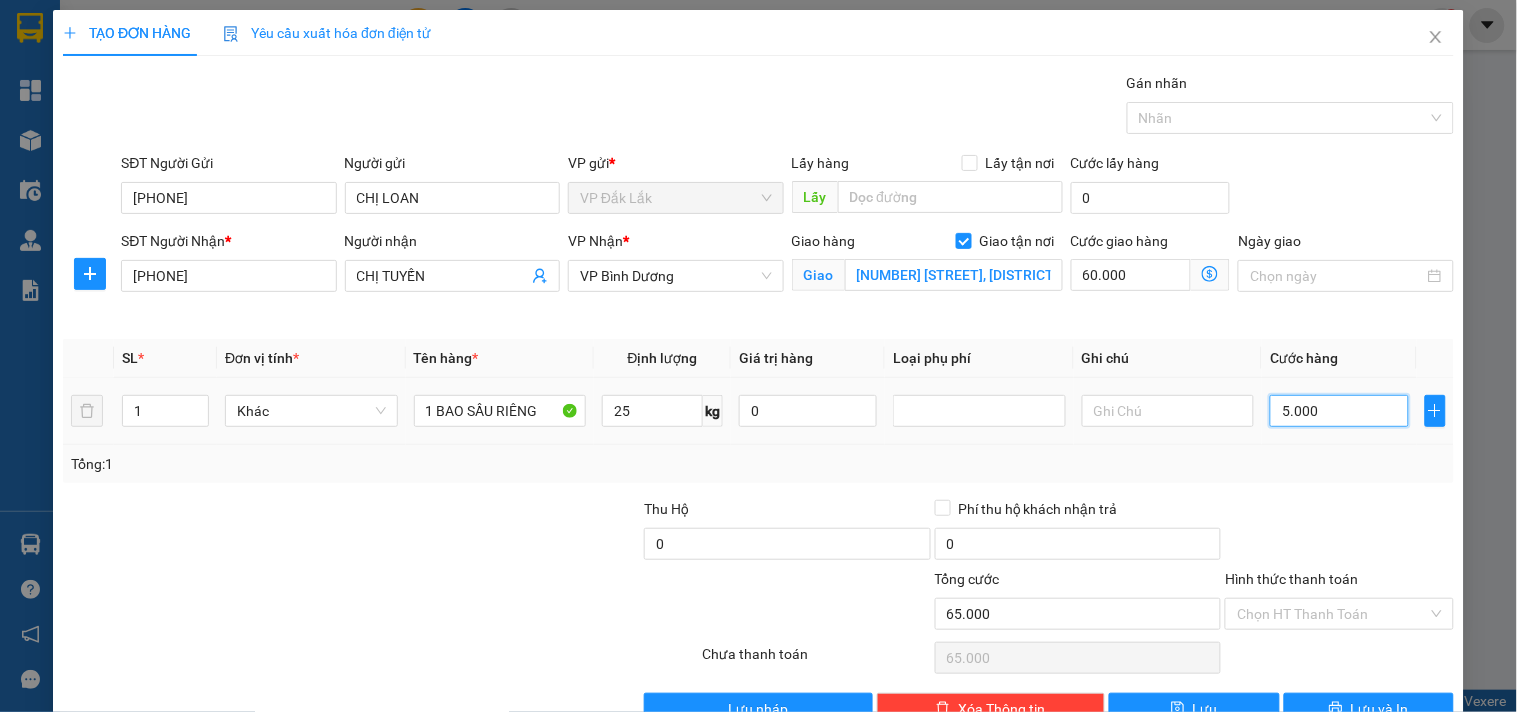 type on "50.000" 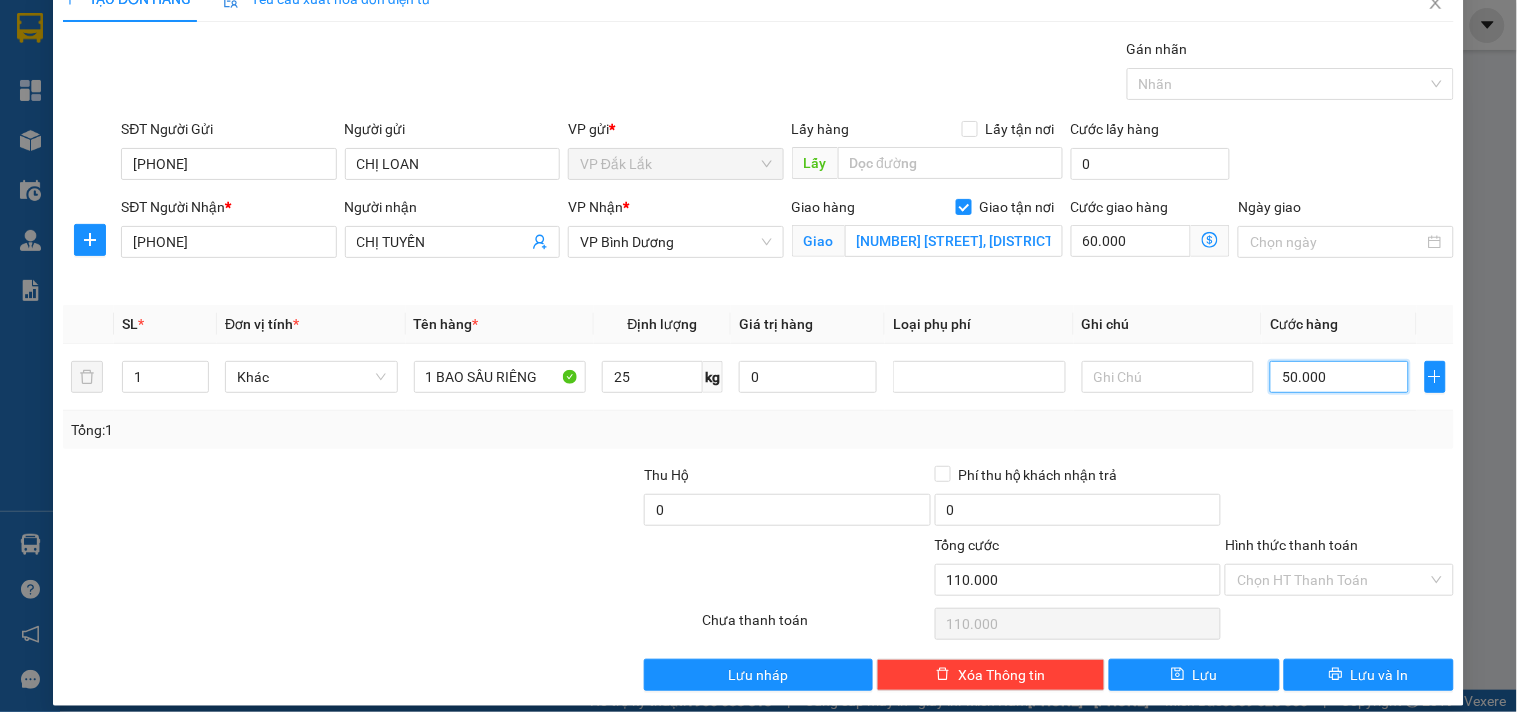 scroll, scrollTop: 52, scrollLeft: 0, axis: vertical 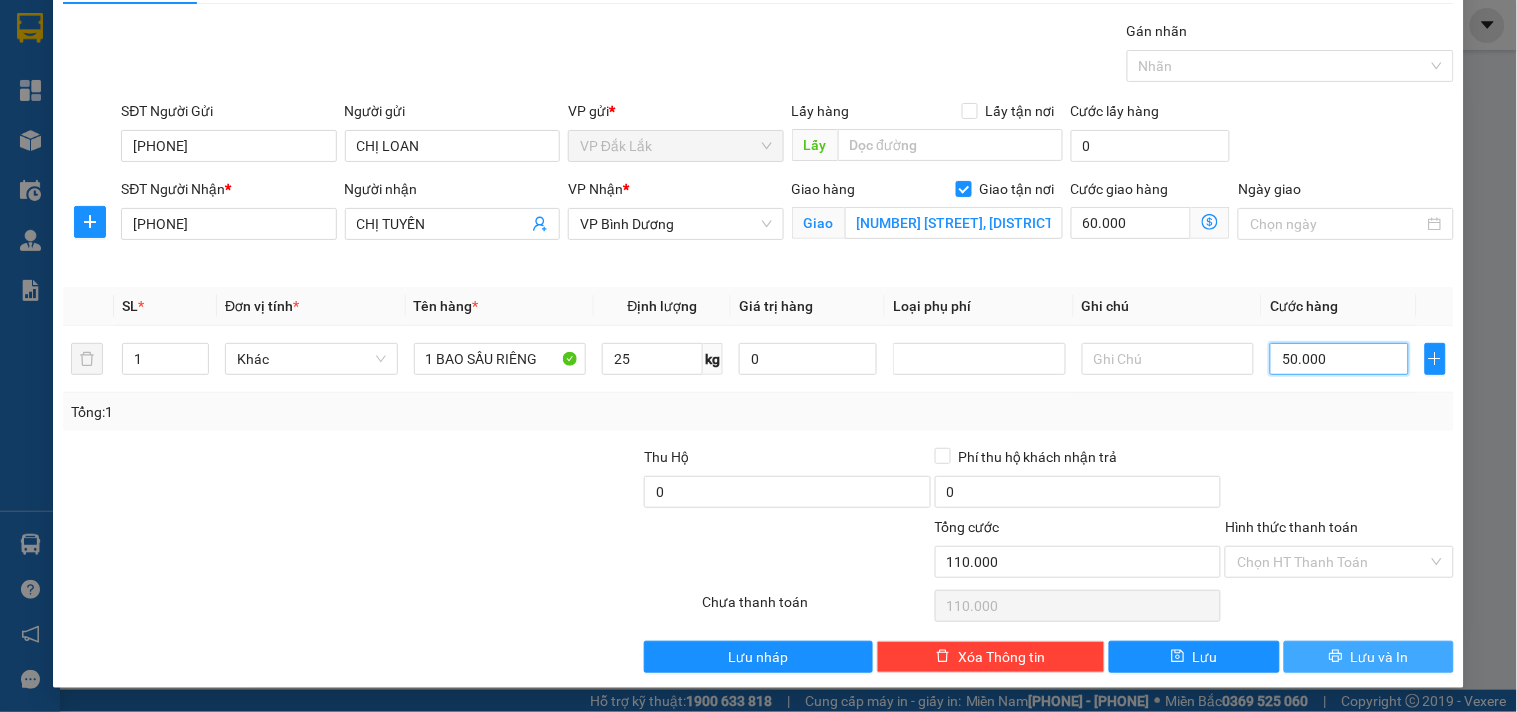 type on "50.000" 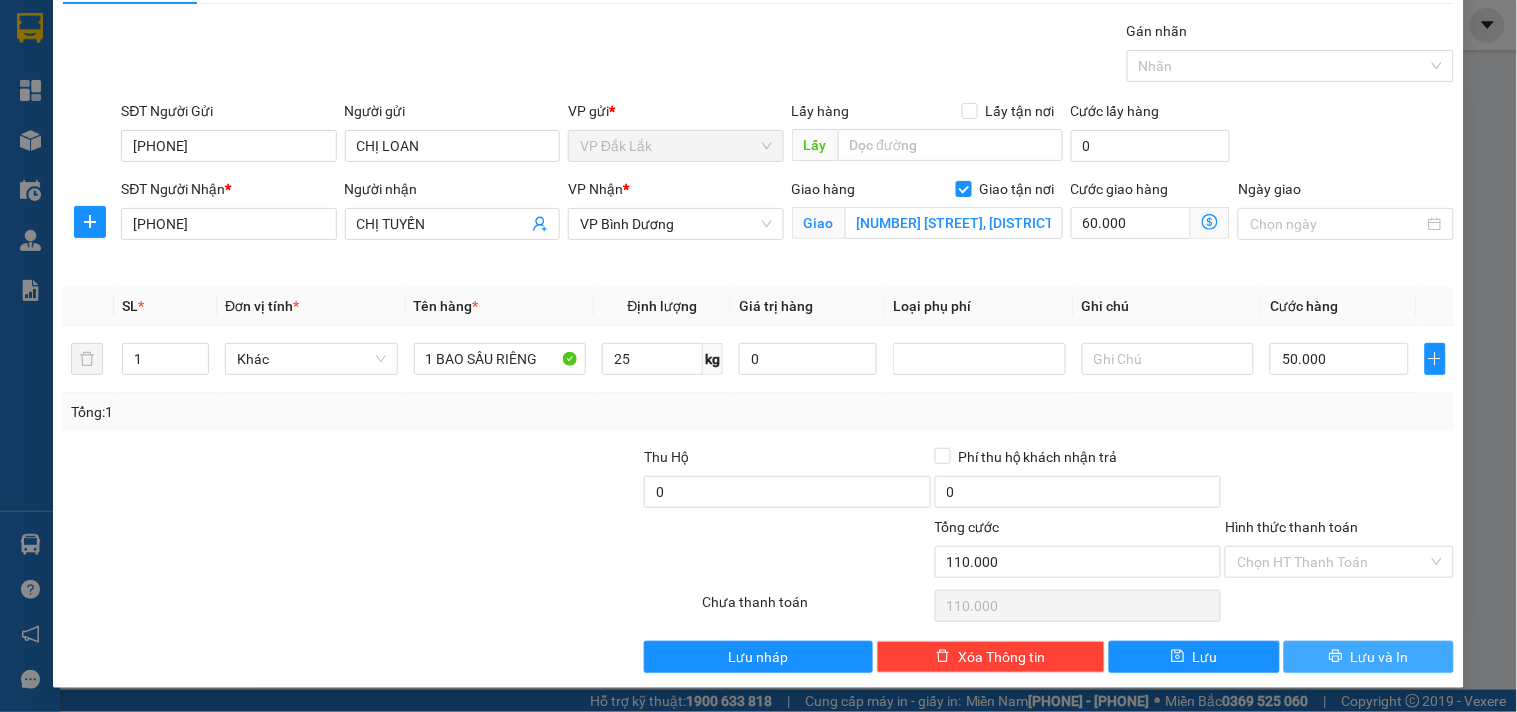 click on "Lưu và In" at bounding box center (1380, 657) 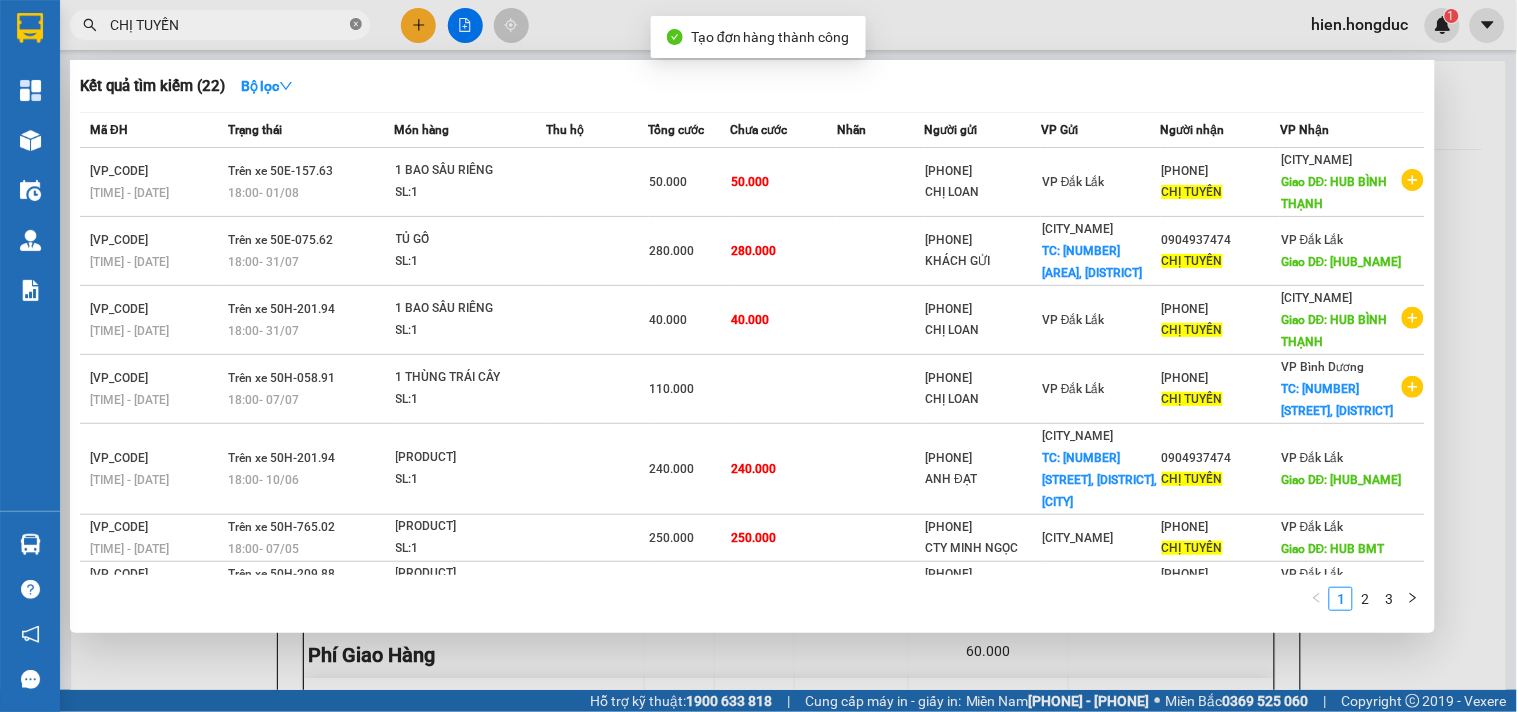 click 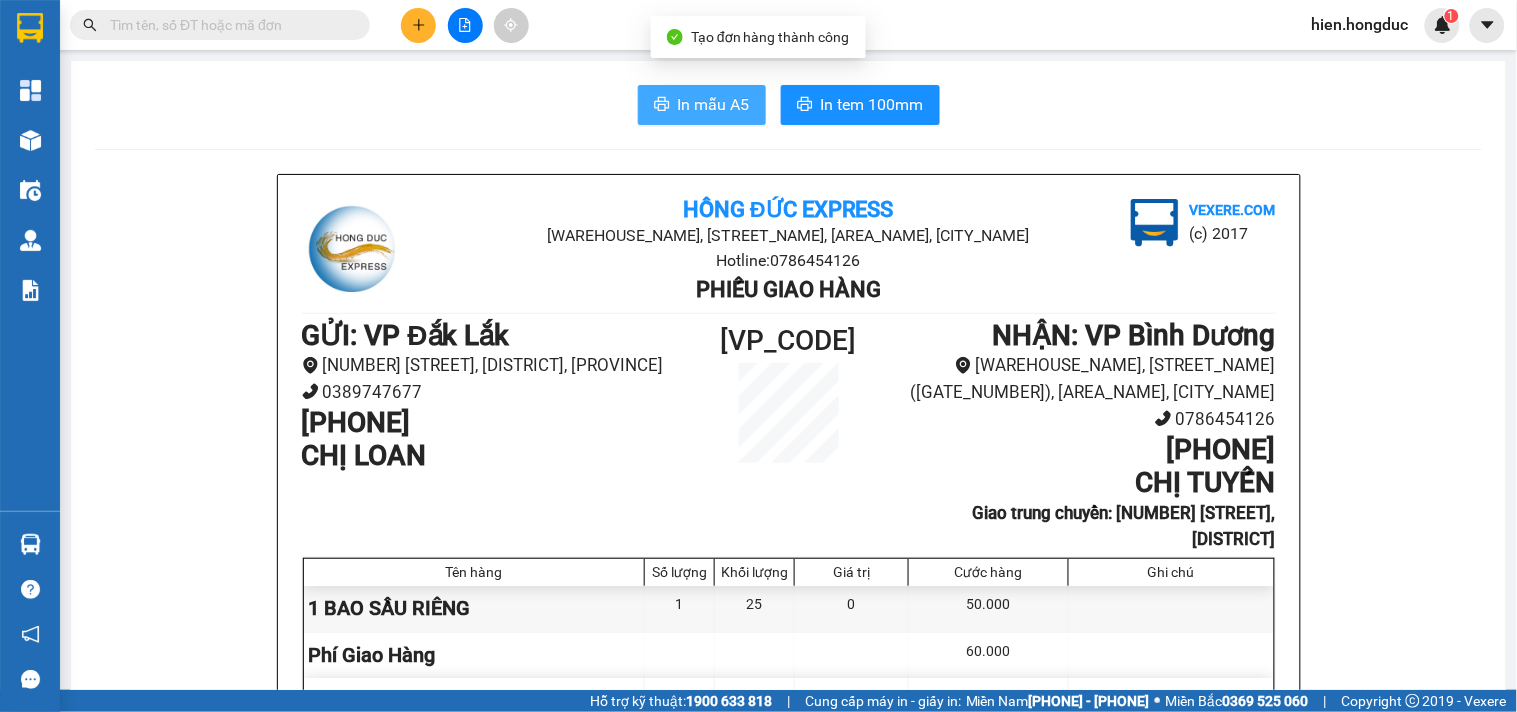click on "In mẫu A5" at bounding box center (714, 104) 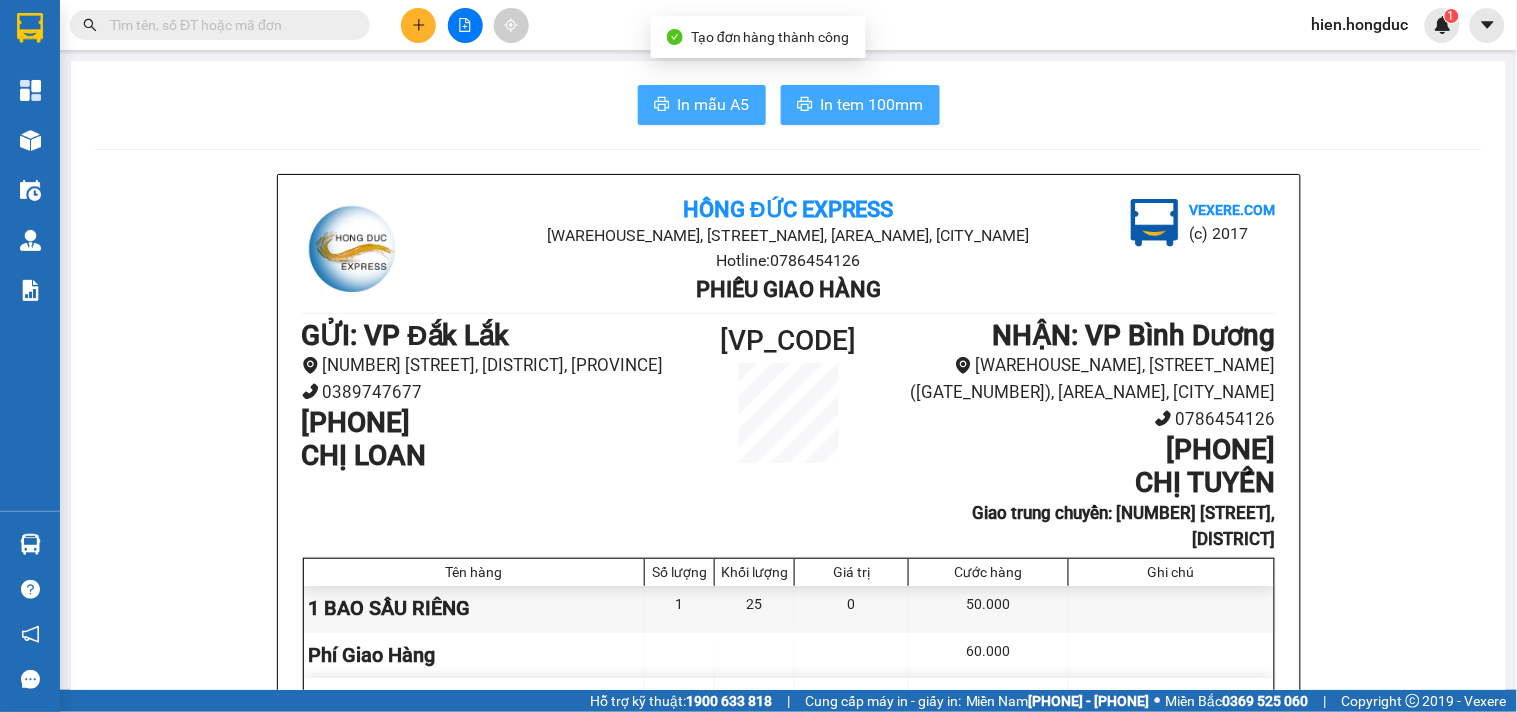 scroll, scrollTop: 0, scrollLeft: 0, axis: both 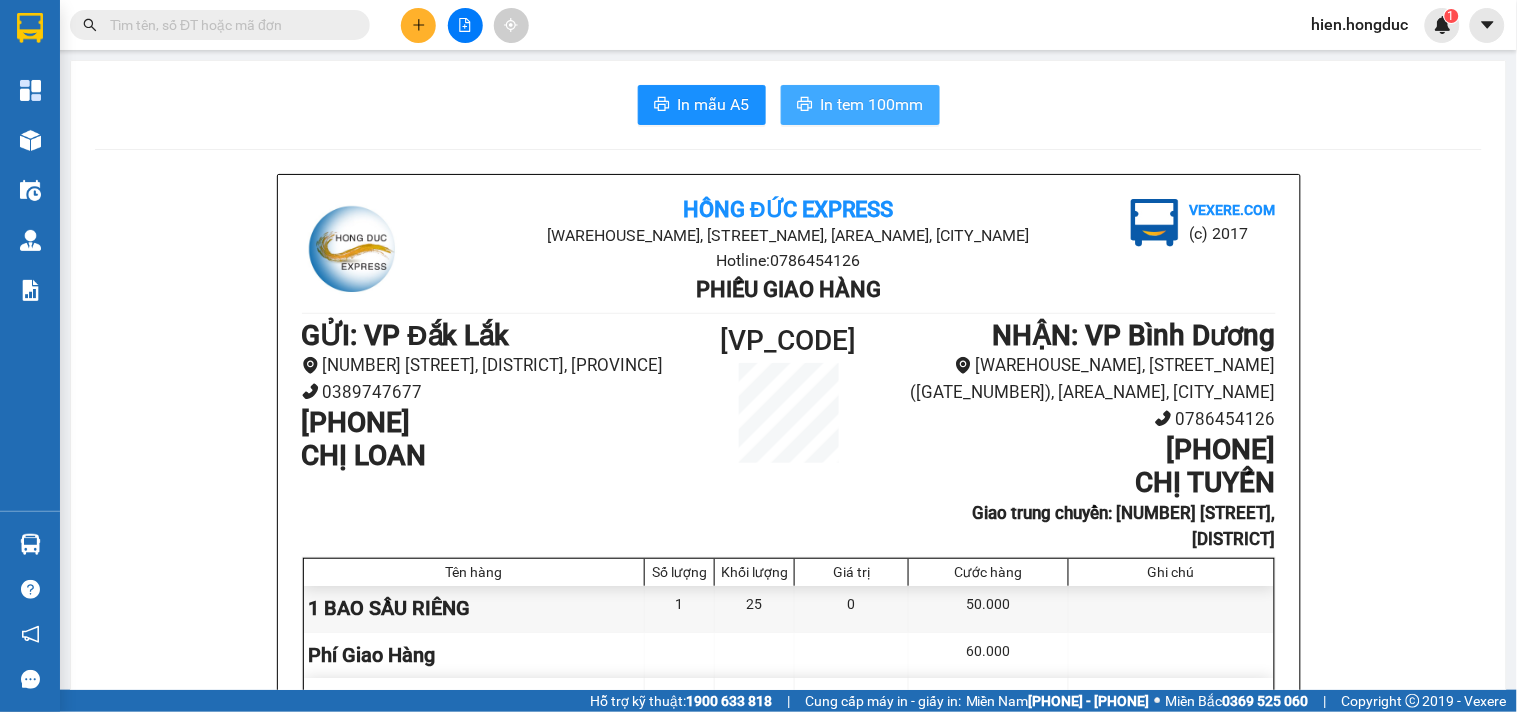 click on "In tem 100mm" at bounding box center [872, 104] 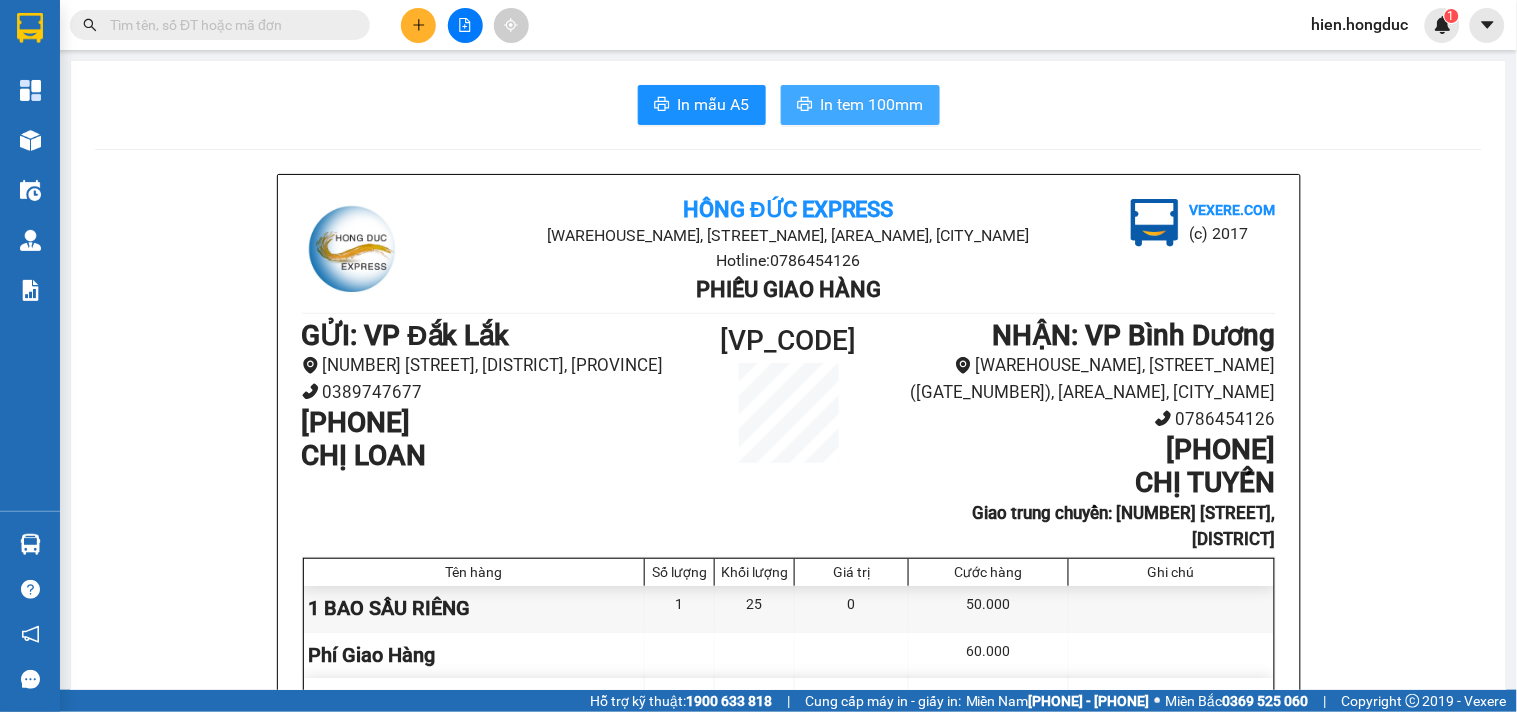 scroll, scrollTop: 0, scrollLeft: 0, axis: both 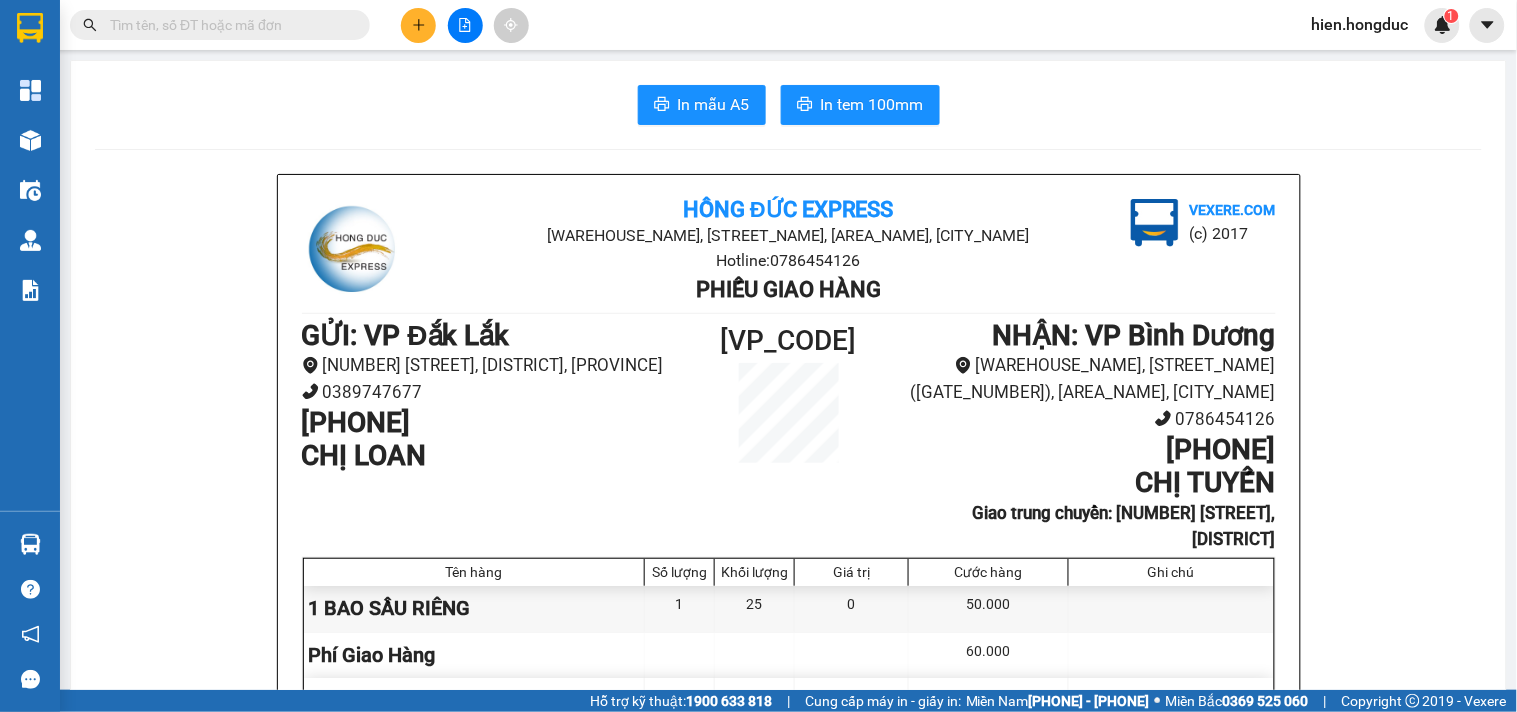click at bounding box center [228, 25] 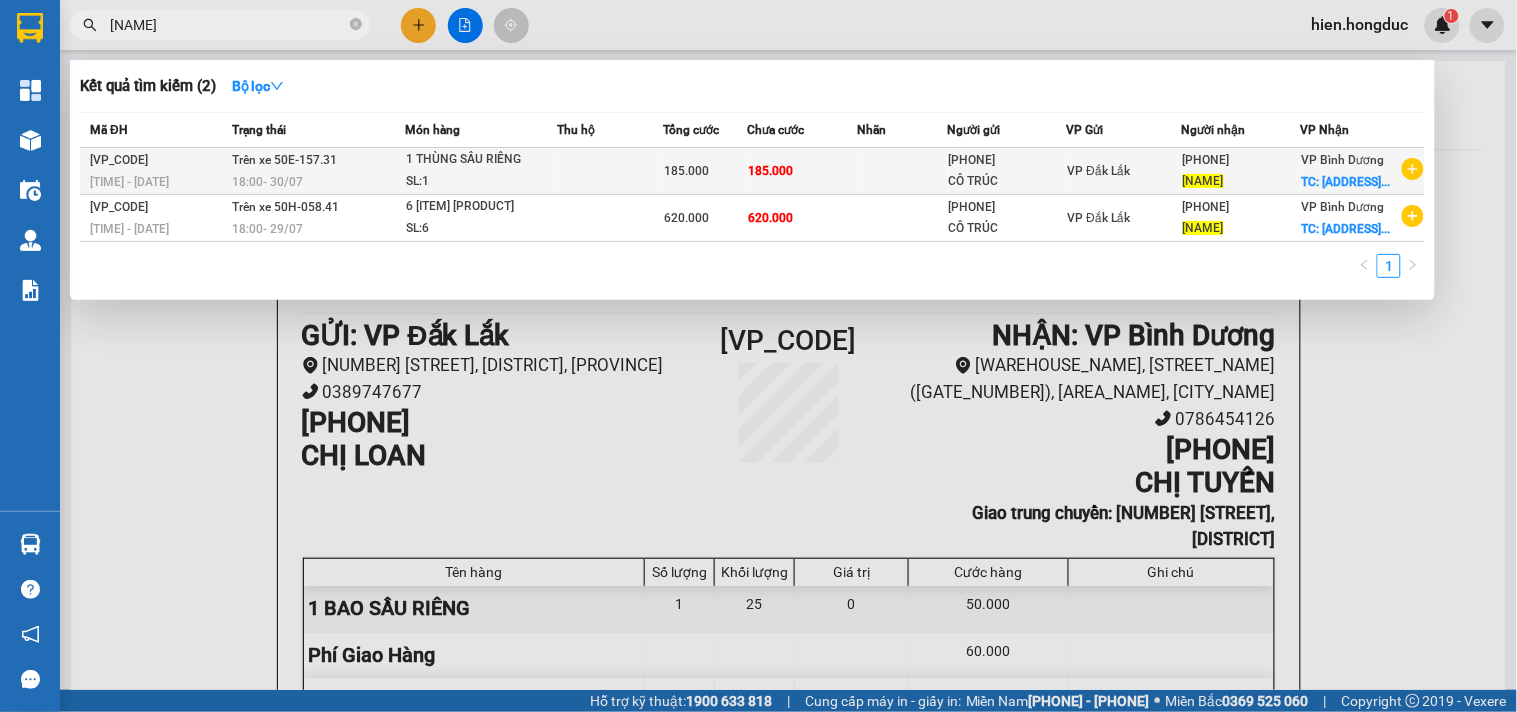 type on "LINH TÂY" 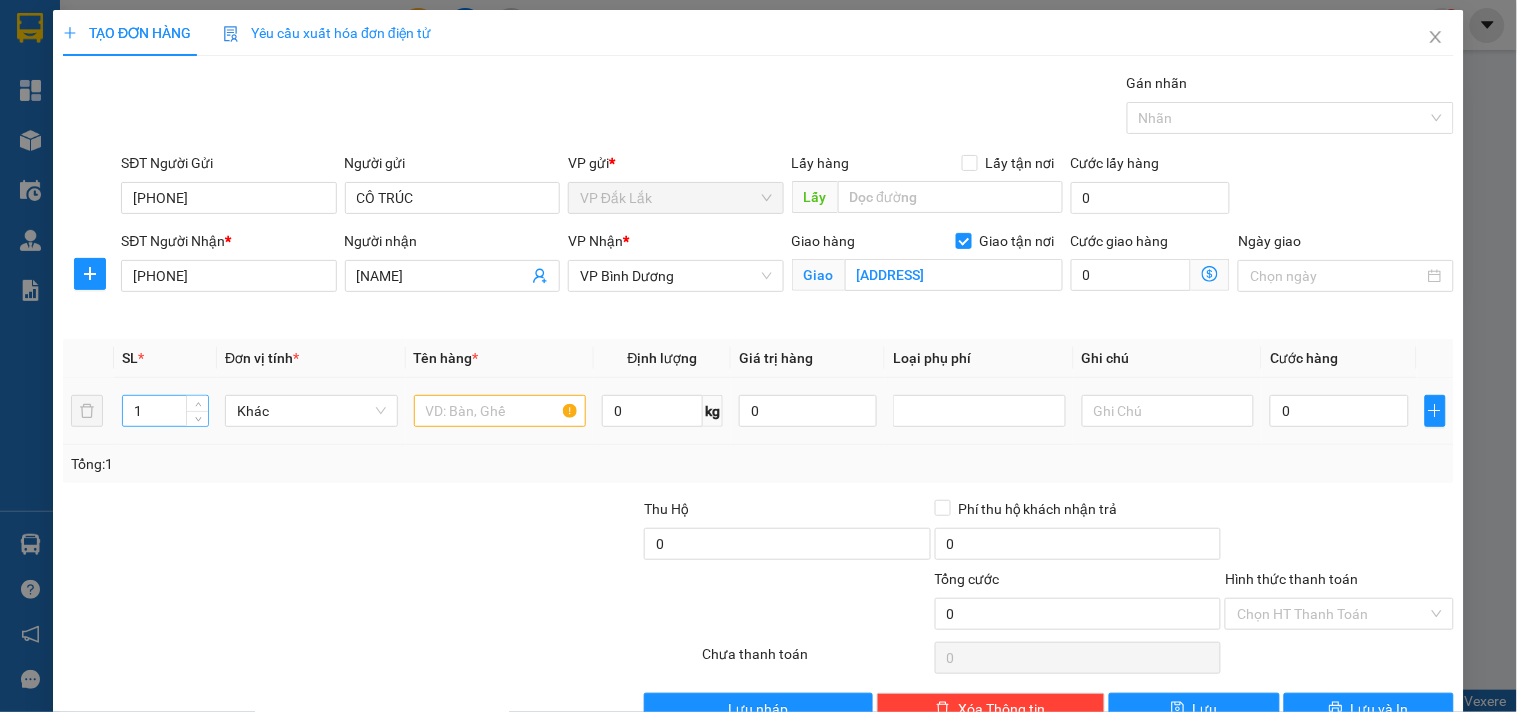click on "1" at bounding box center [165, 411] 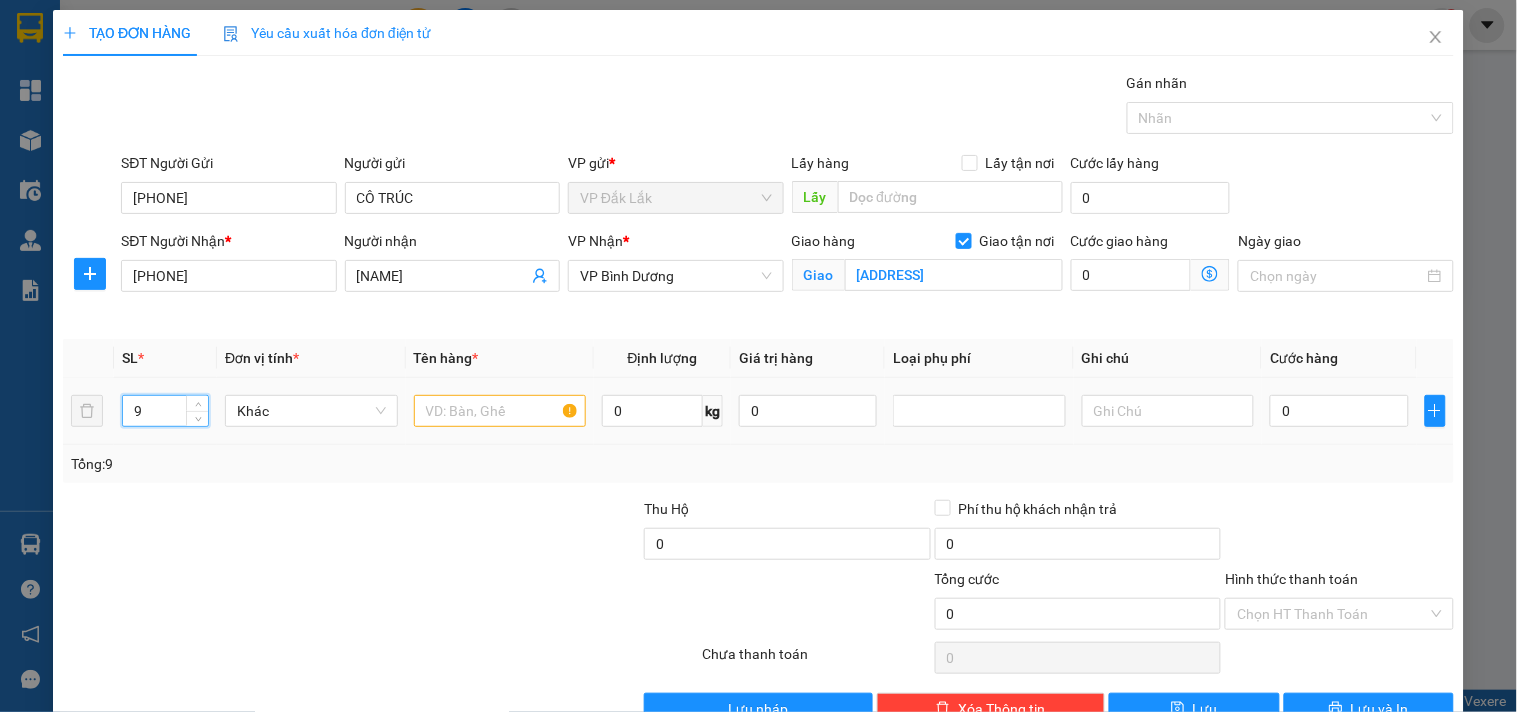 type on "9" 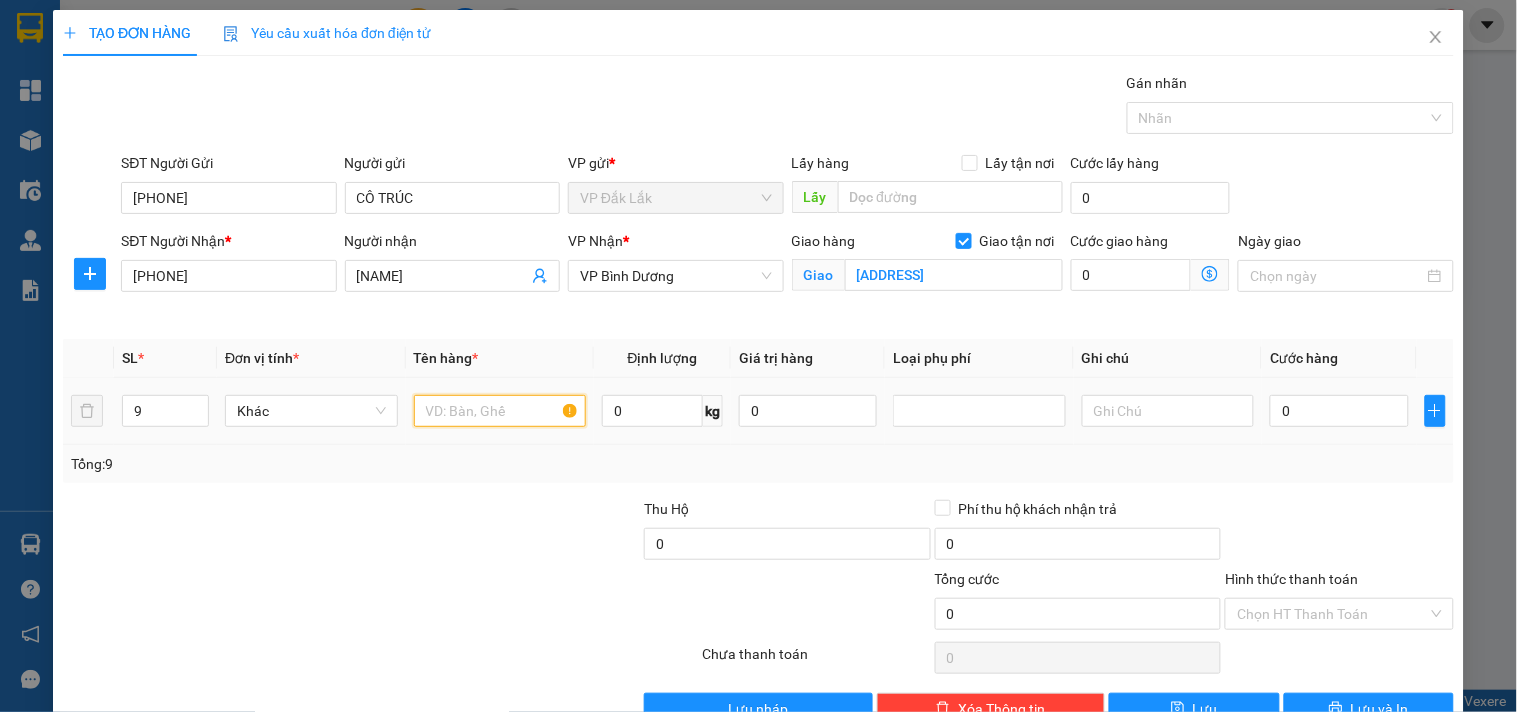 click at bounding box center [500, 411] 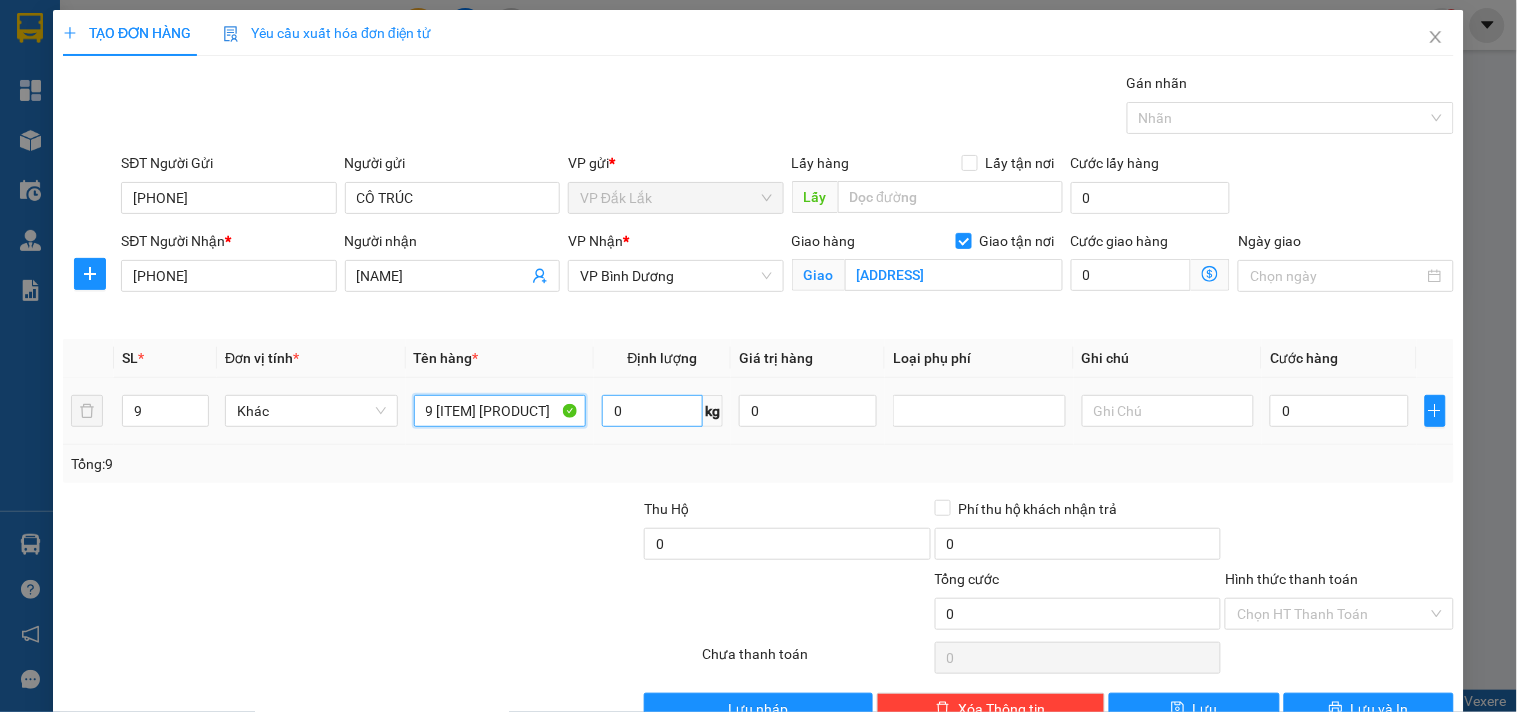 type on "9 THÙNG SẦU RIÊNG" 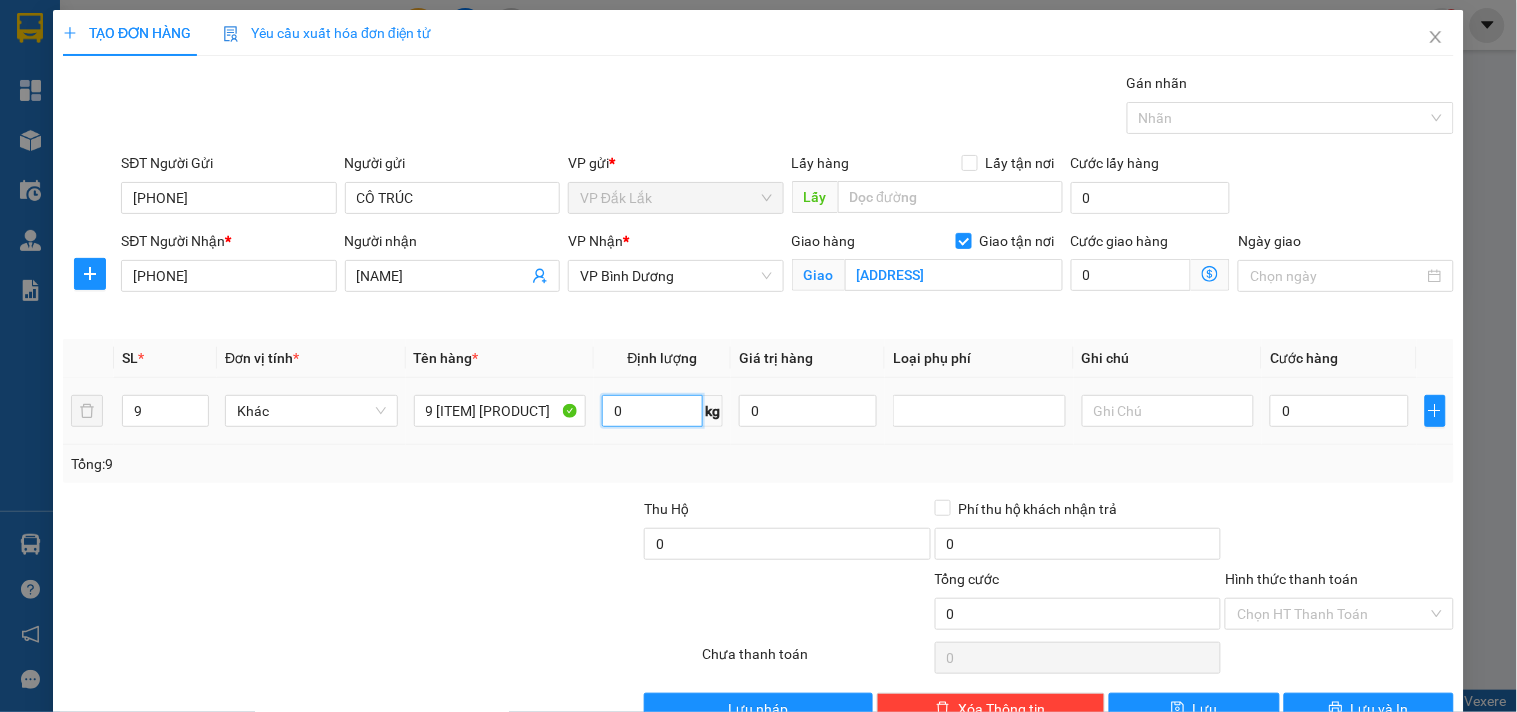click on "0" at bounding box center [652, 411] 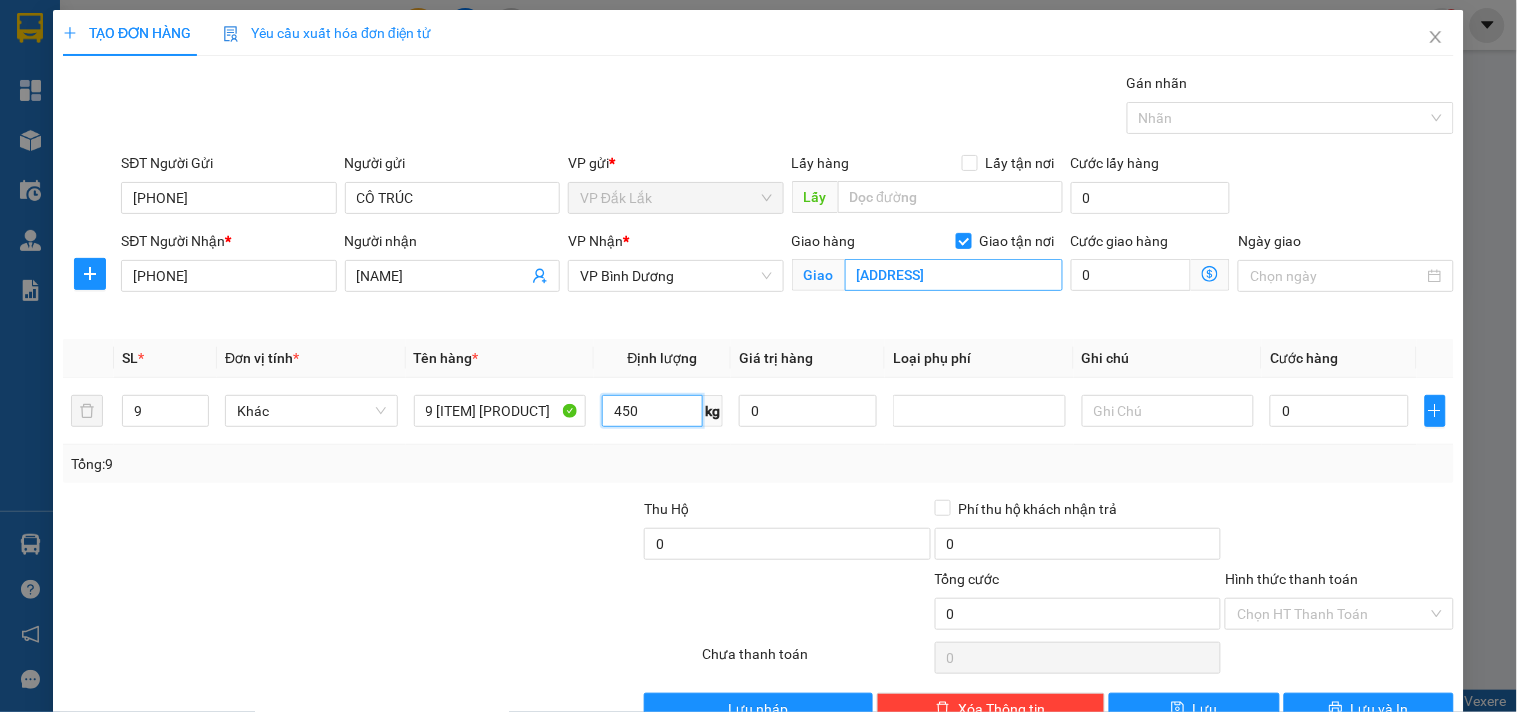 type on "450" 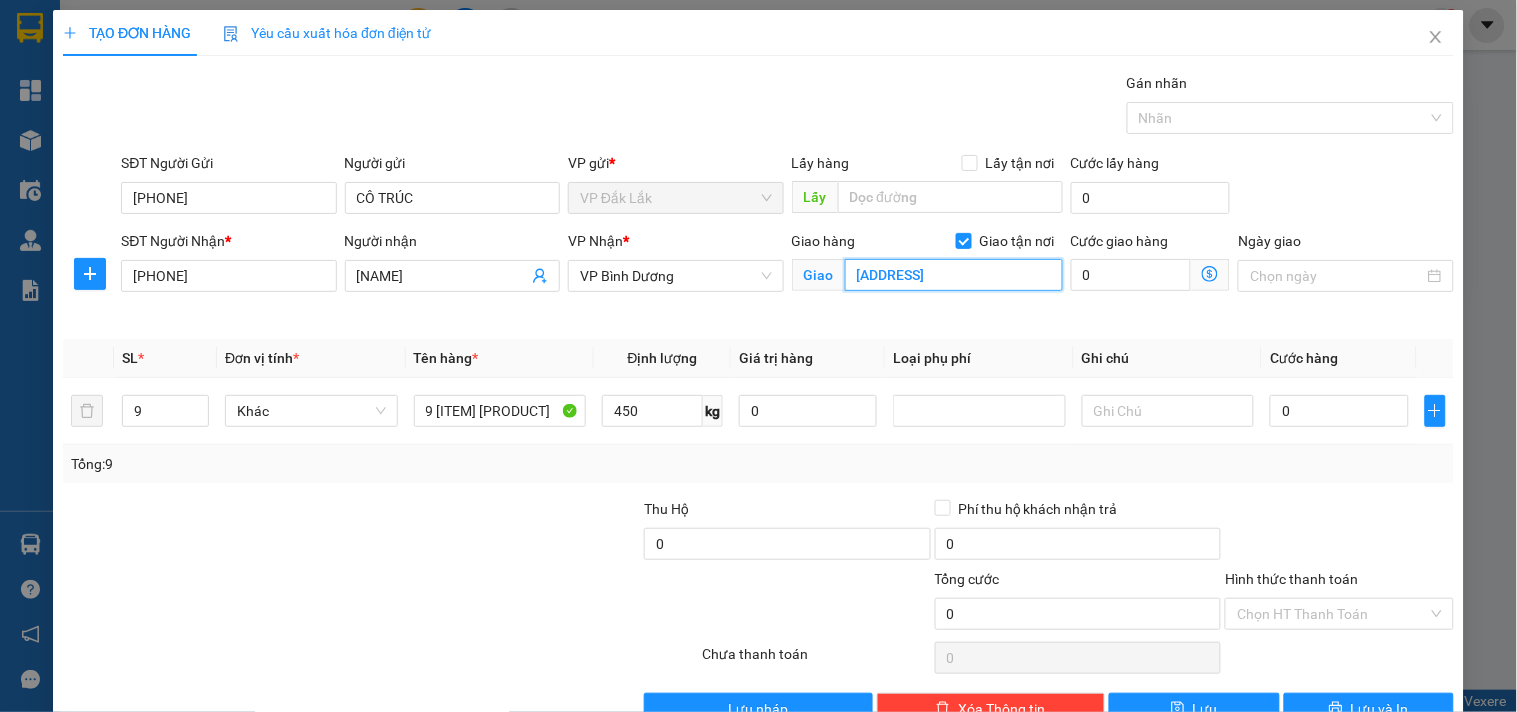 click on "CẦU RẠCH LĂNG,ĐƯỜNG PHẠM VĂN ĐỒNG,P13,BÌNH THẠNH" at bounding box center (954, 275) 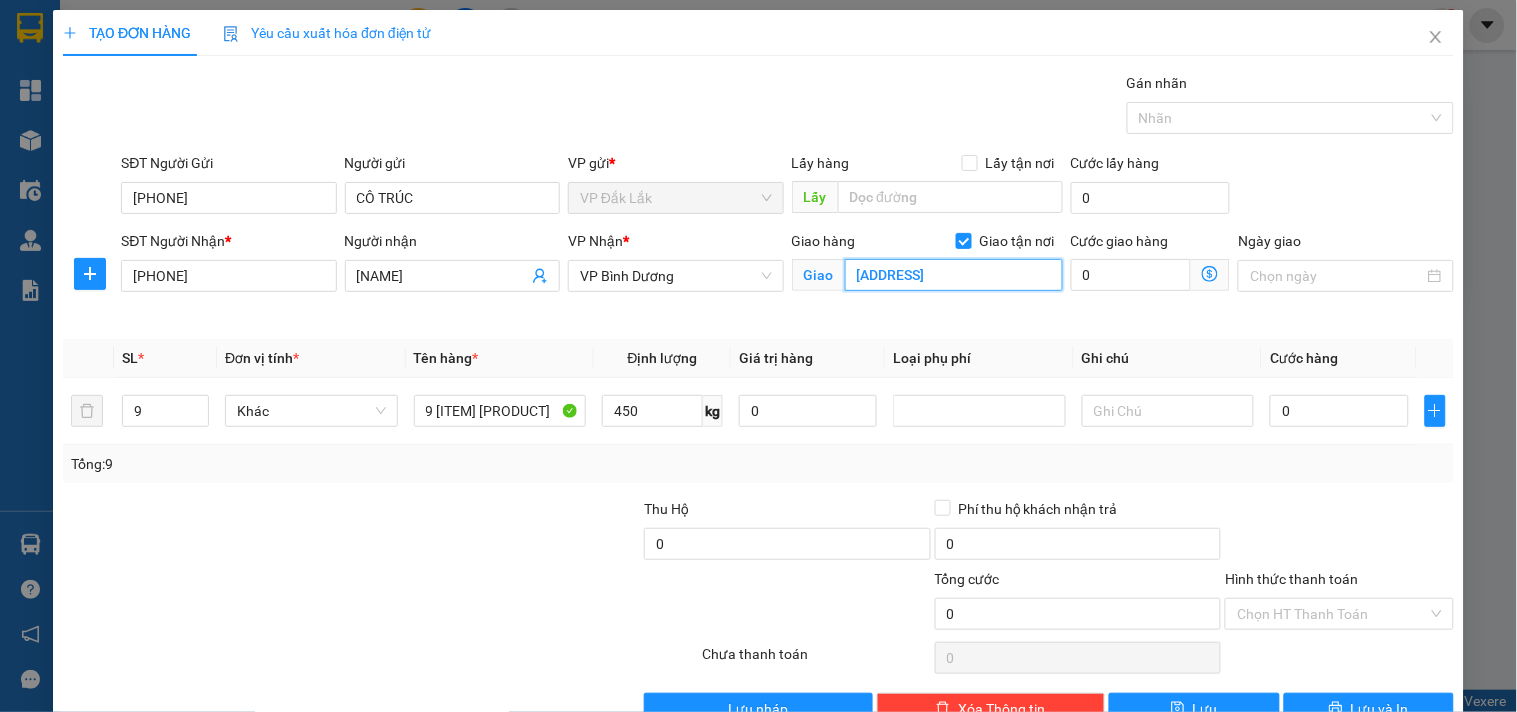 click on "CẦU RẠCH LĂNG,ĐƯỜNG PHẠM VĂN ĐỒNG,P13,BÌNH THẠNH" at bounding box center [954, 275] 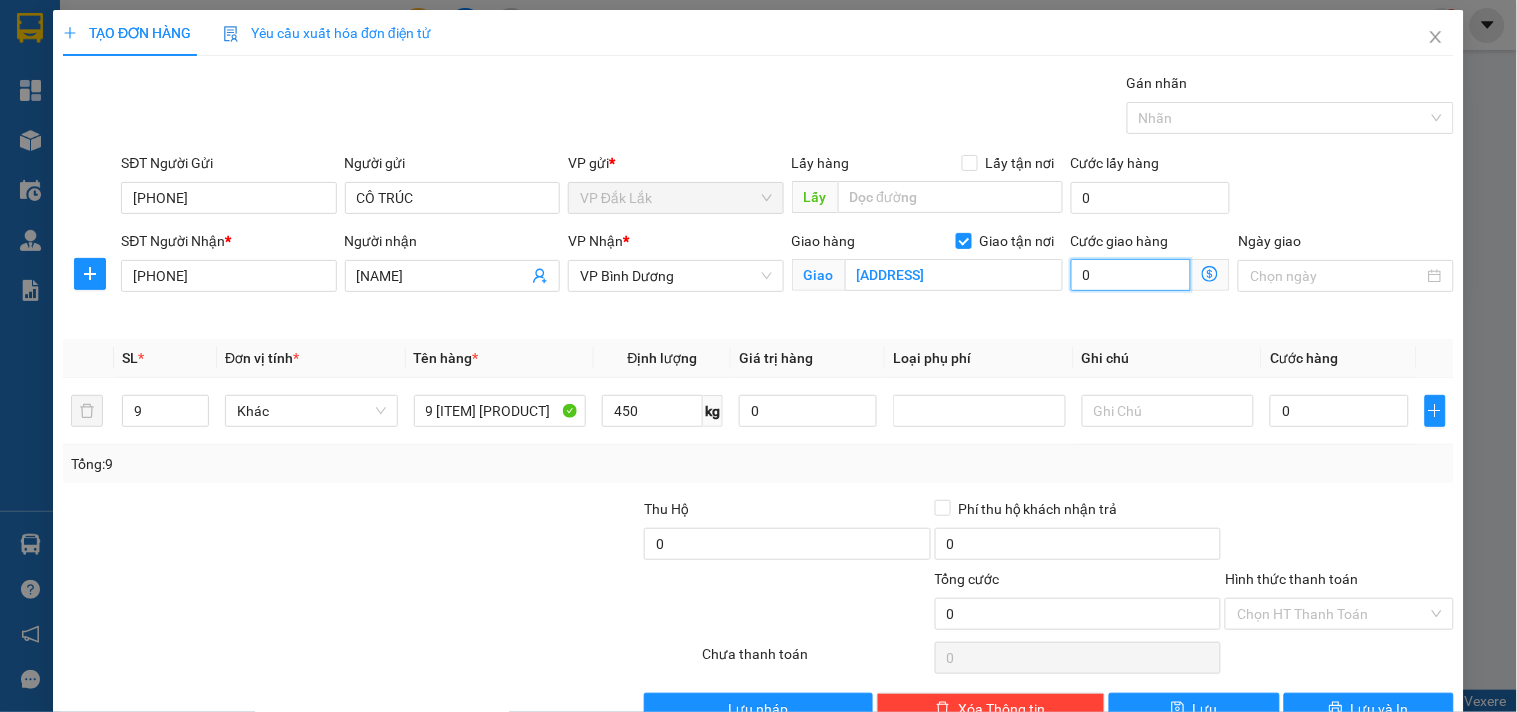 scroll, scrollTop: 0, scrollLeft: 0, axis: both 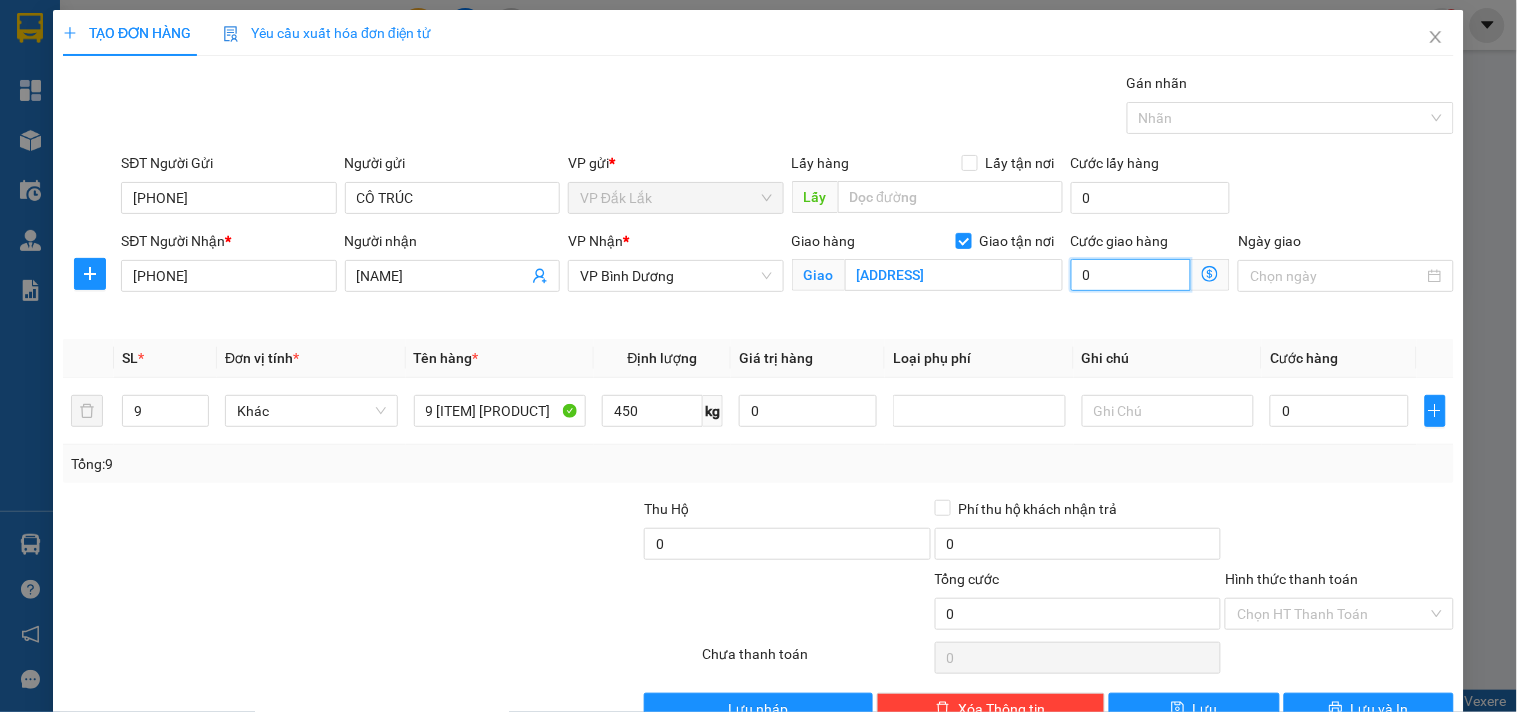 type on "2" 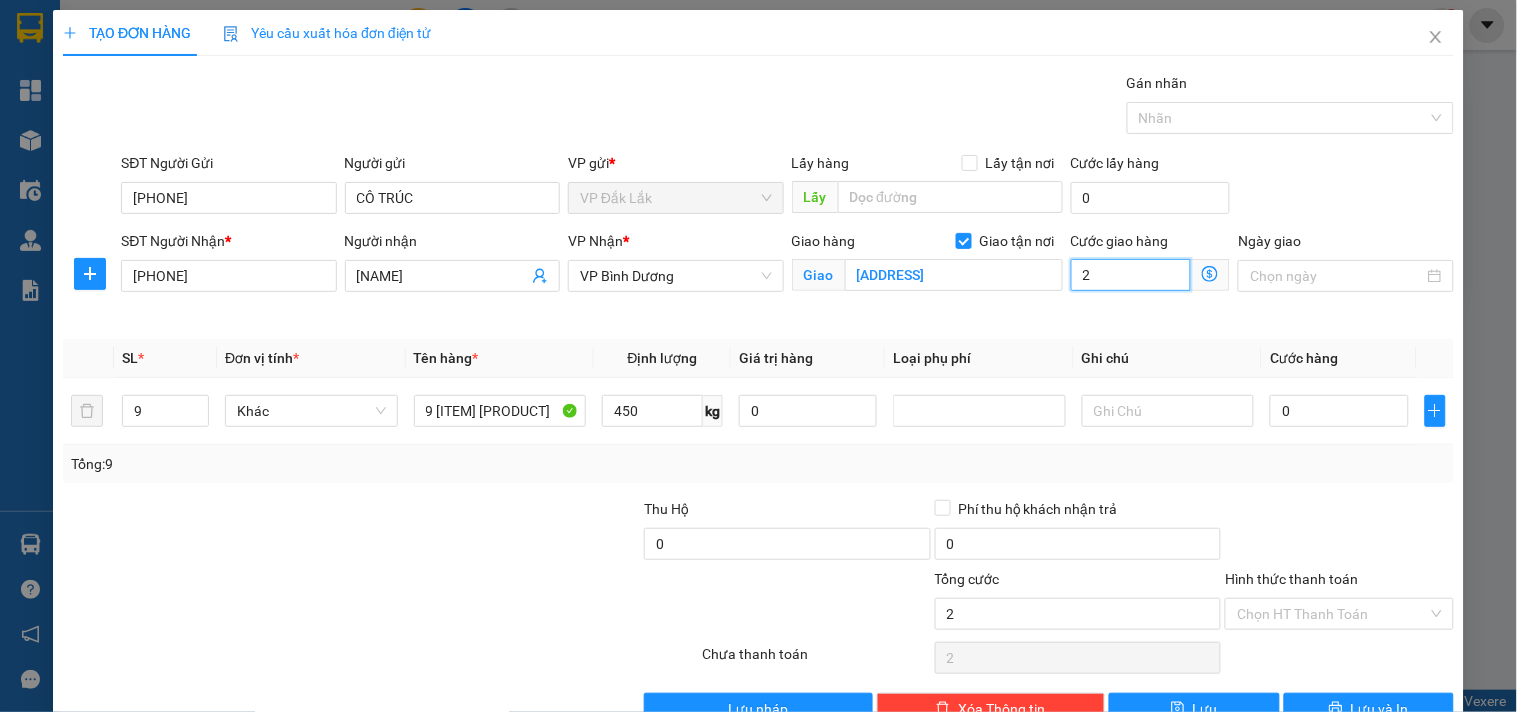 type on "23" 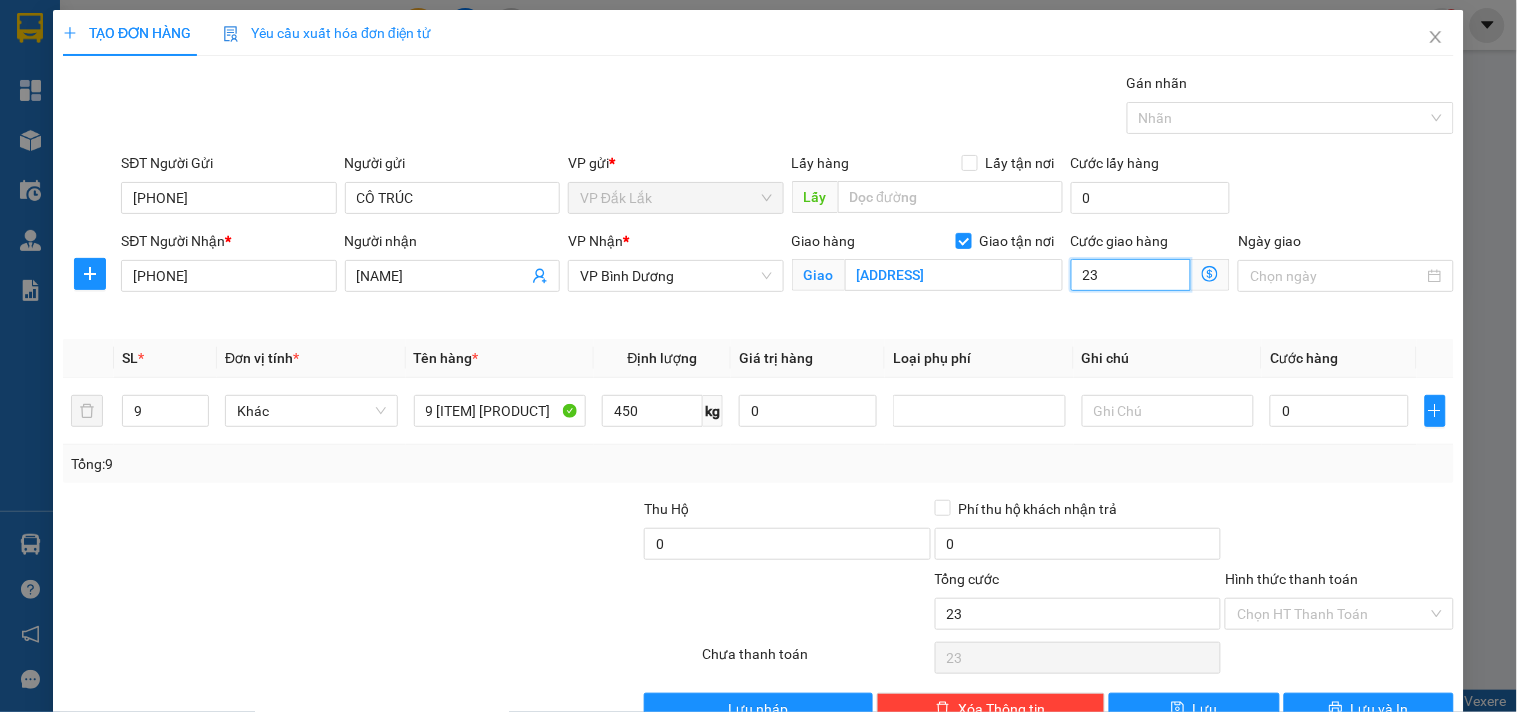 type on "230" 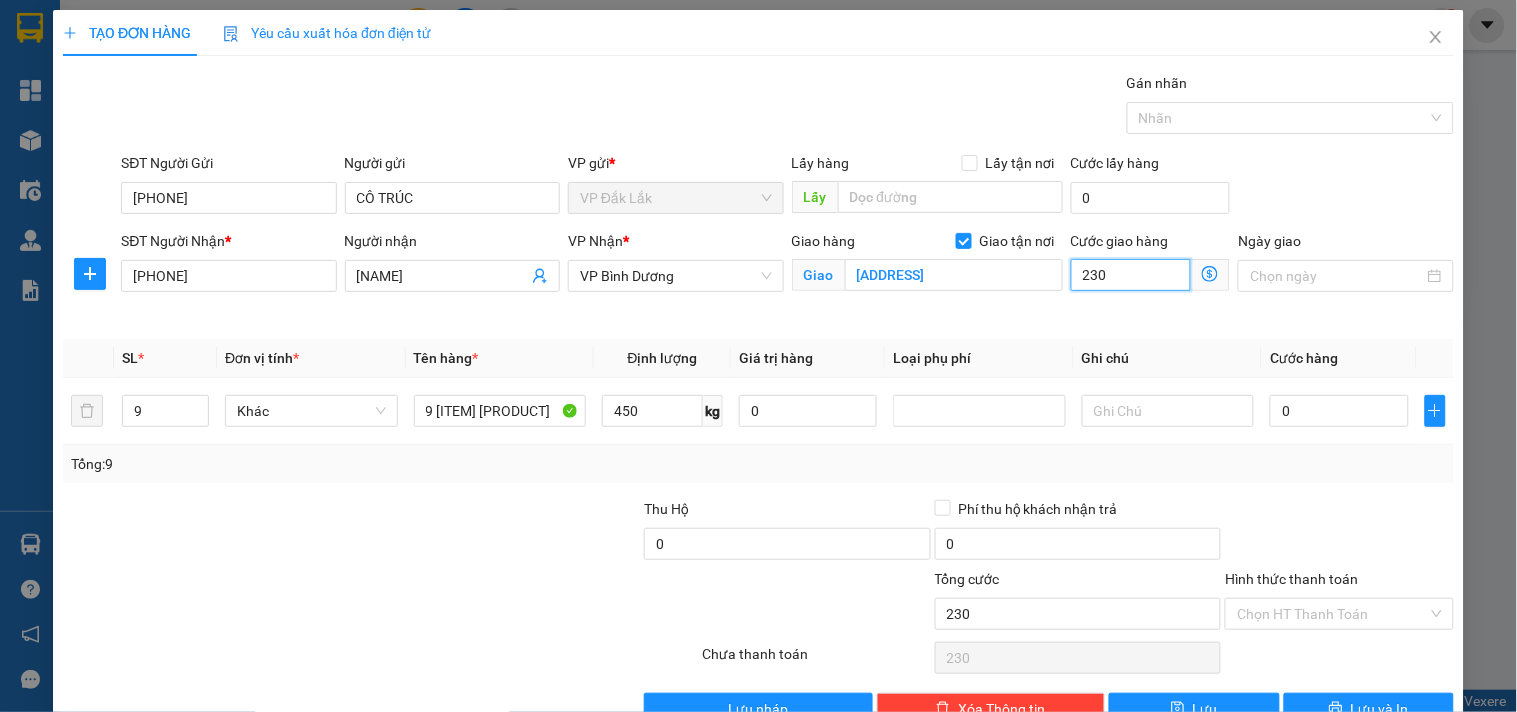 type on "2.300" 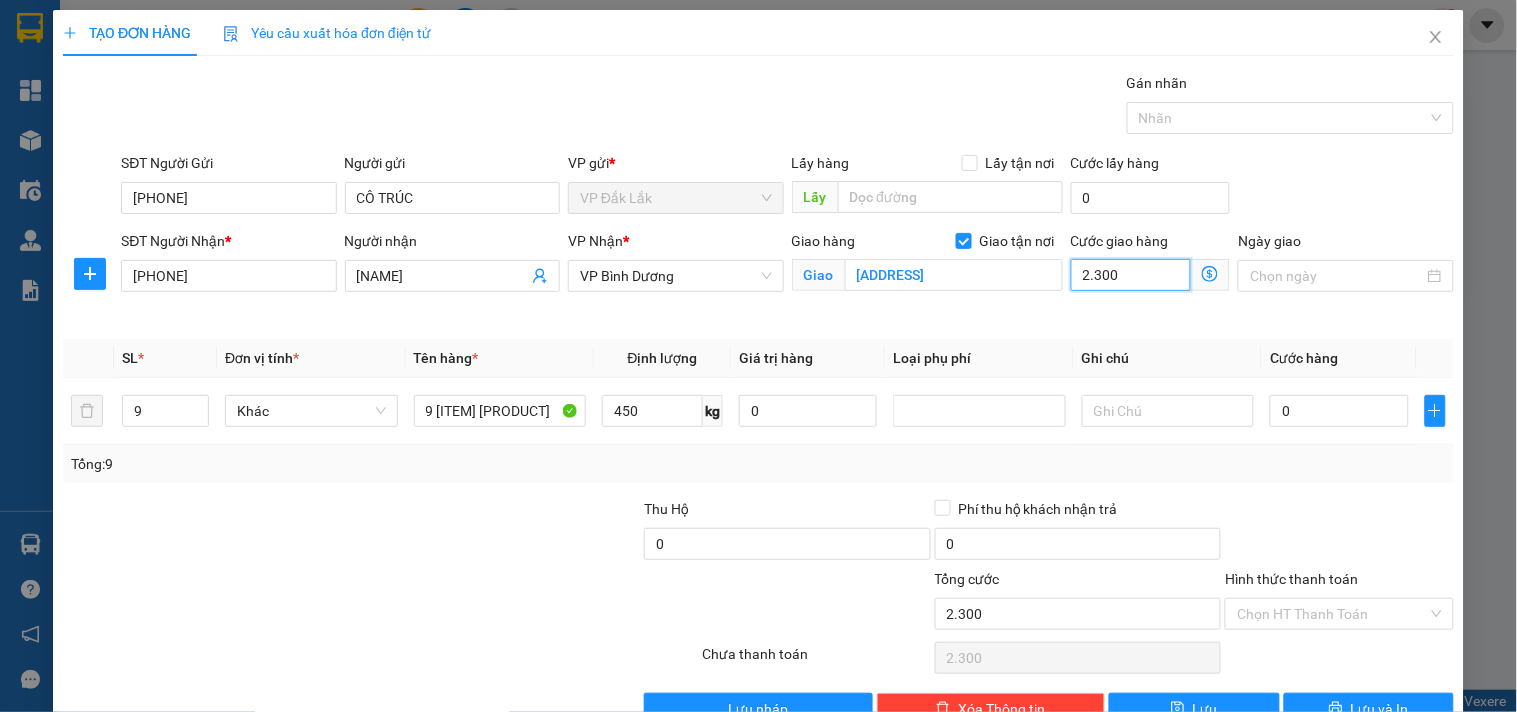 type on "23.000" 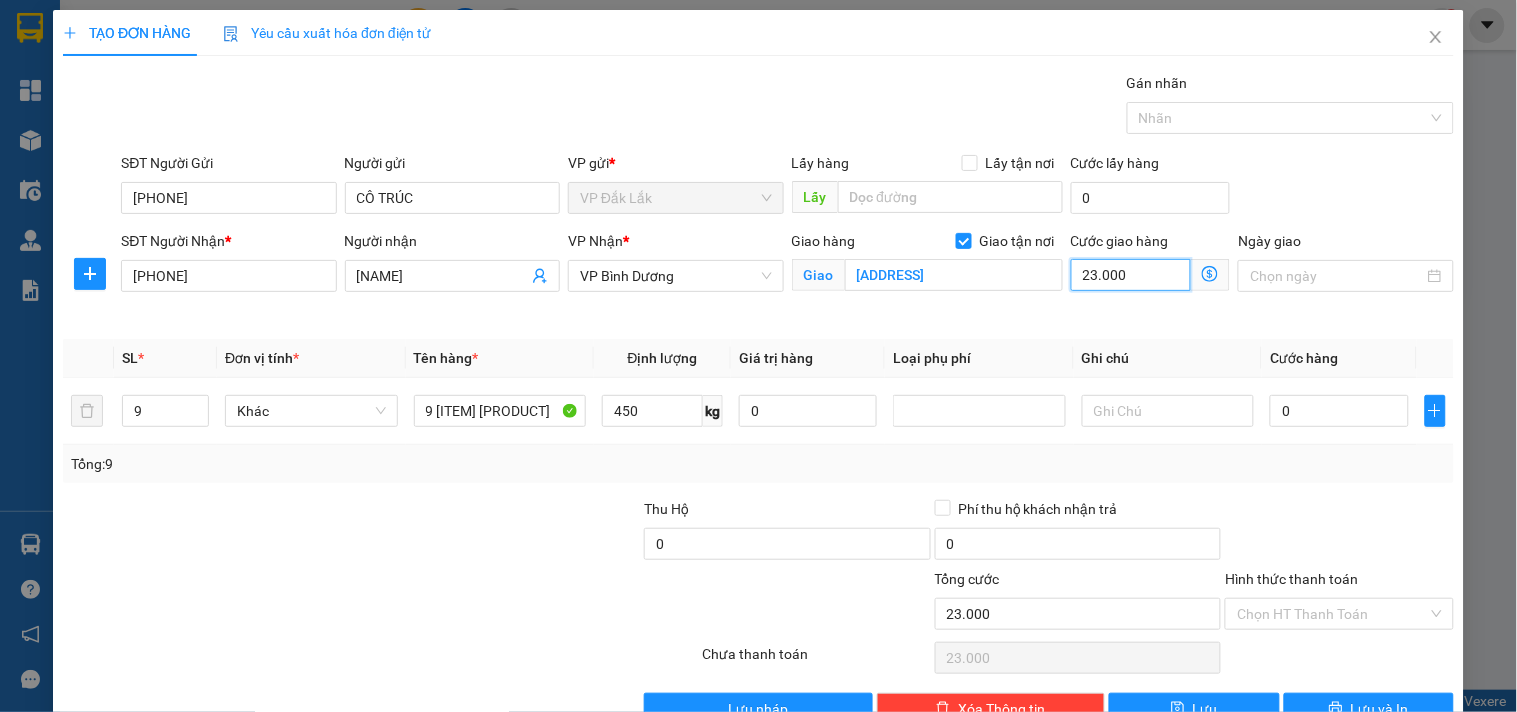 type on "230.000" 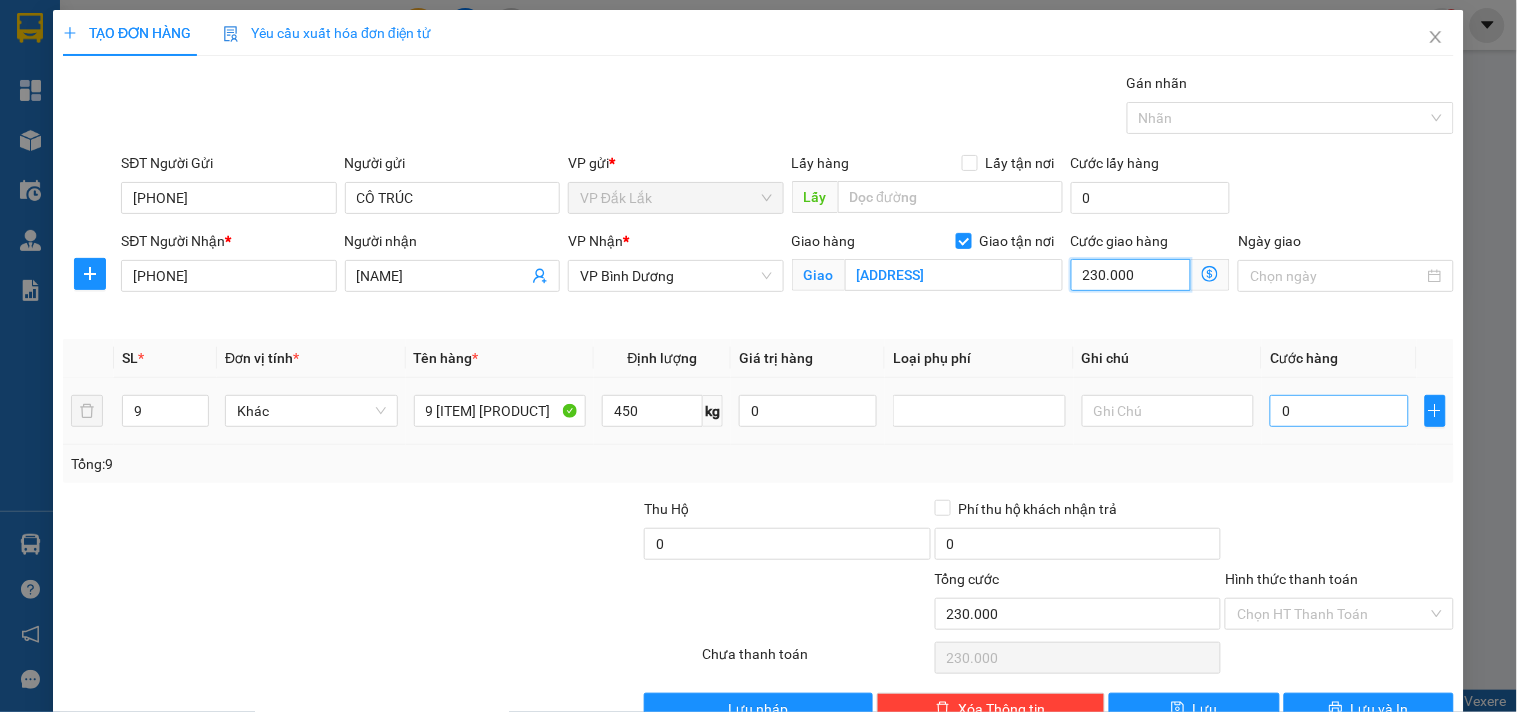type on "230.000" 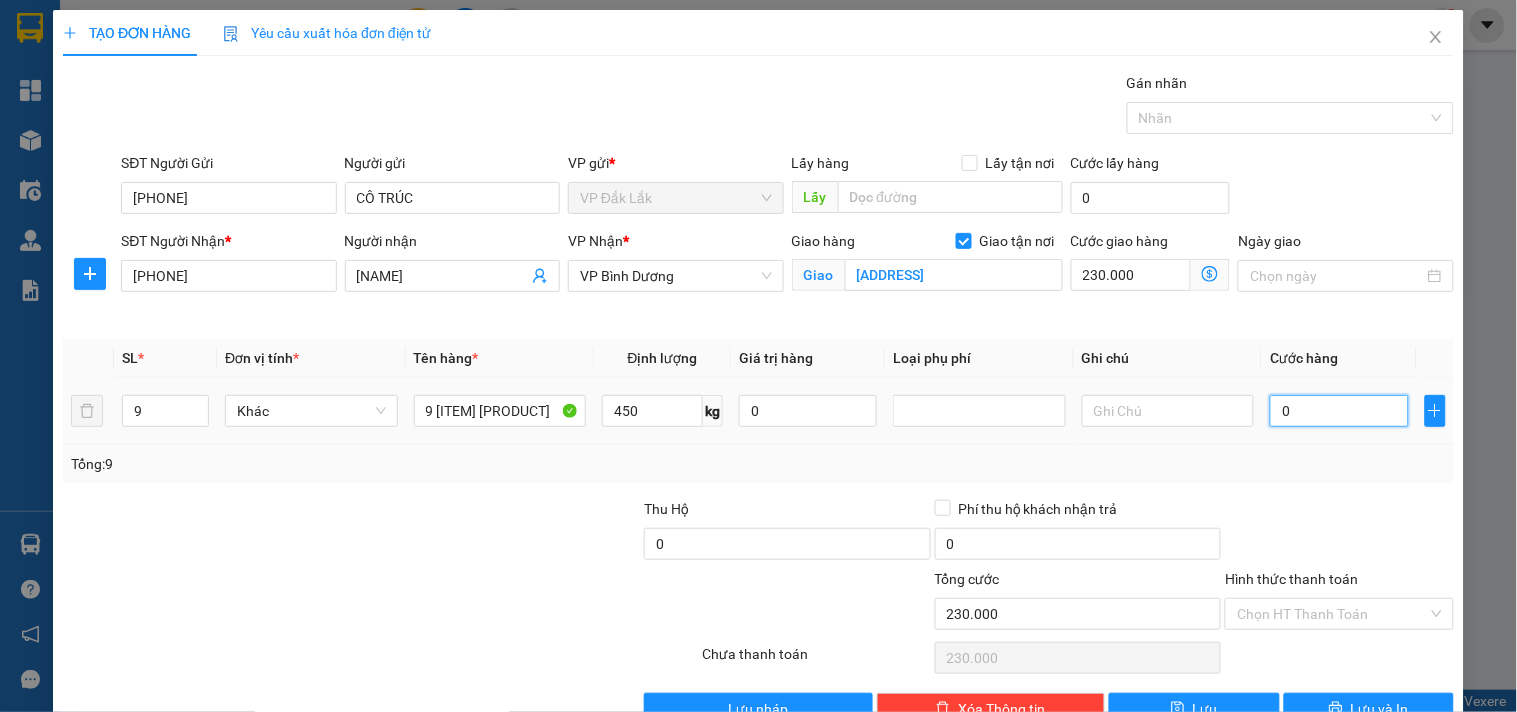 click on "0" at bounding box center [1339, 411] 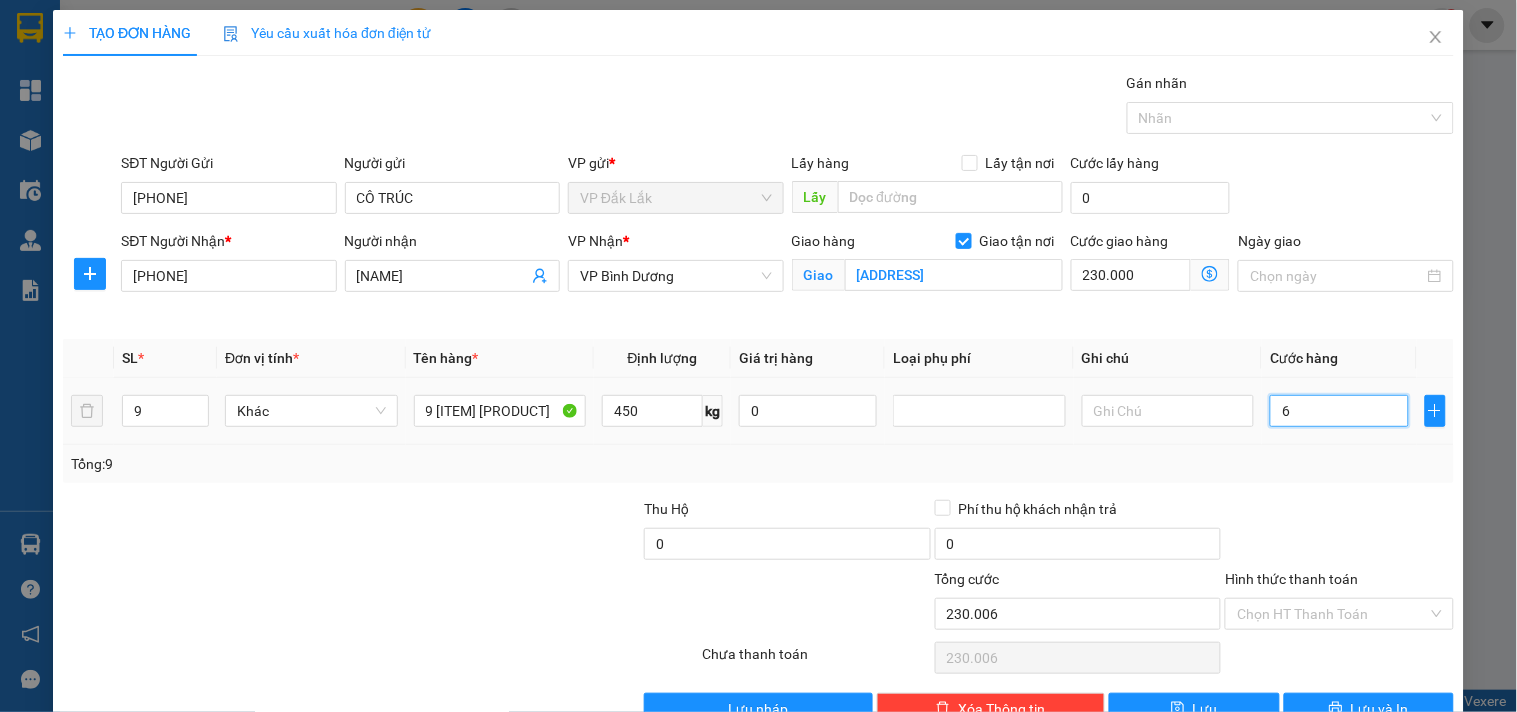 type on "67" 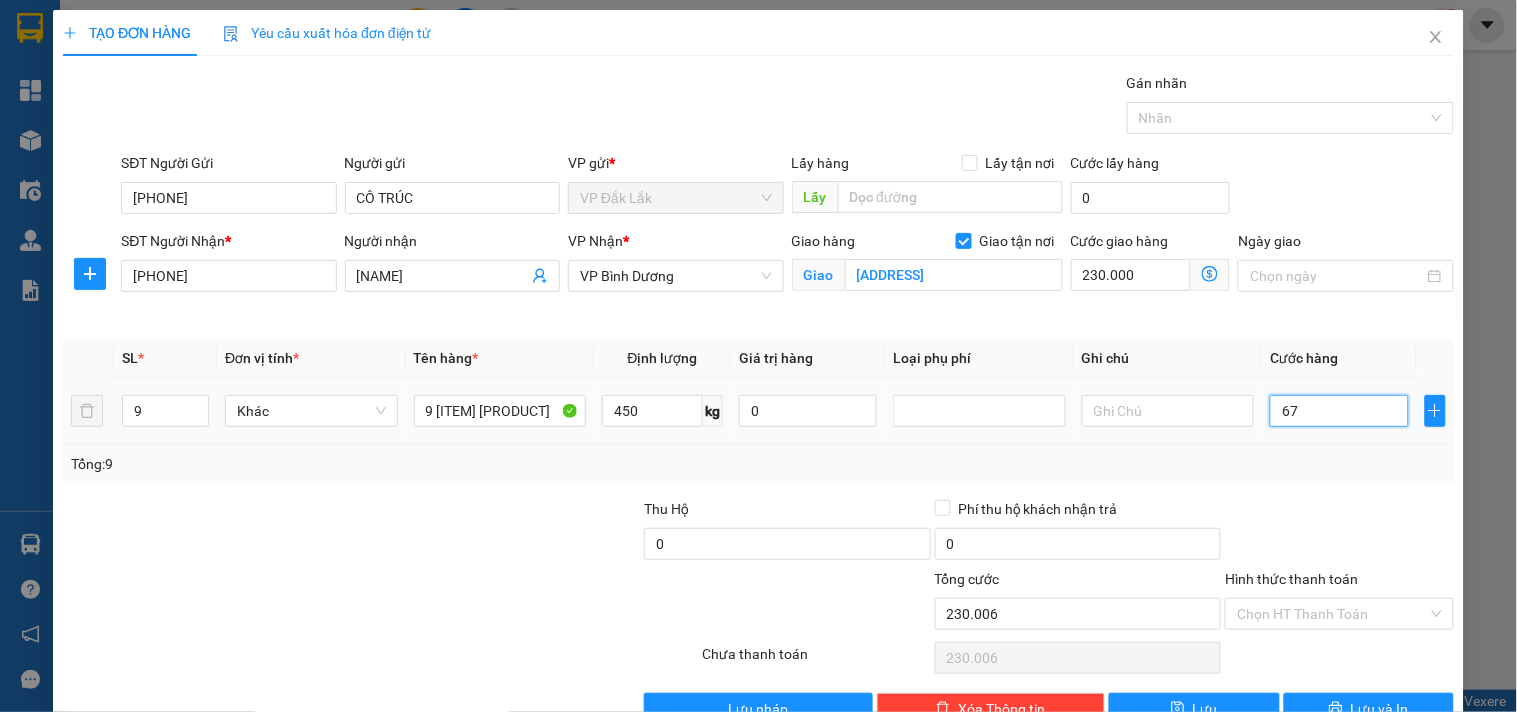 type on "230.067" 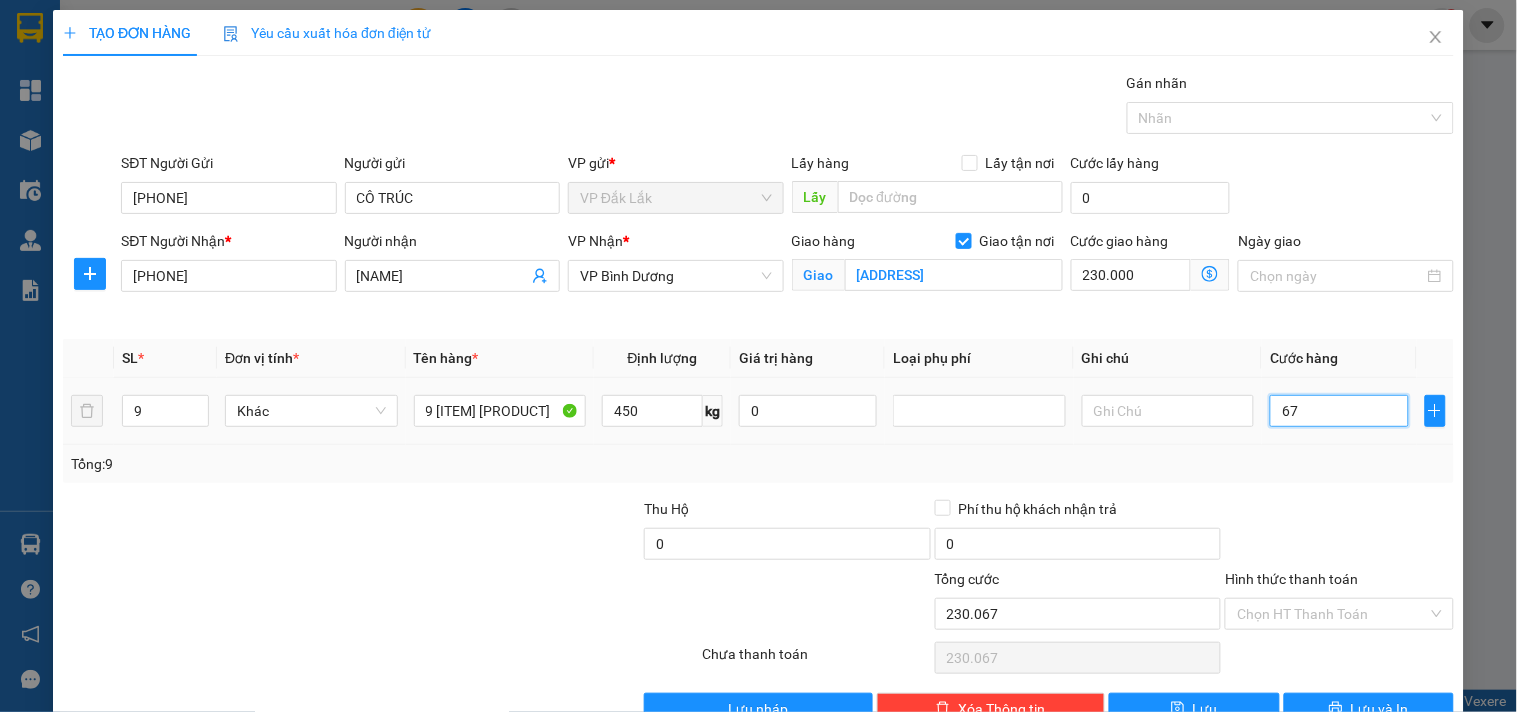 type on "675" 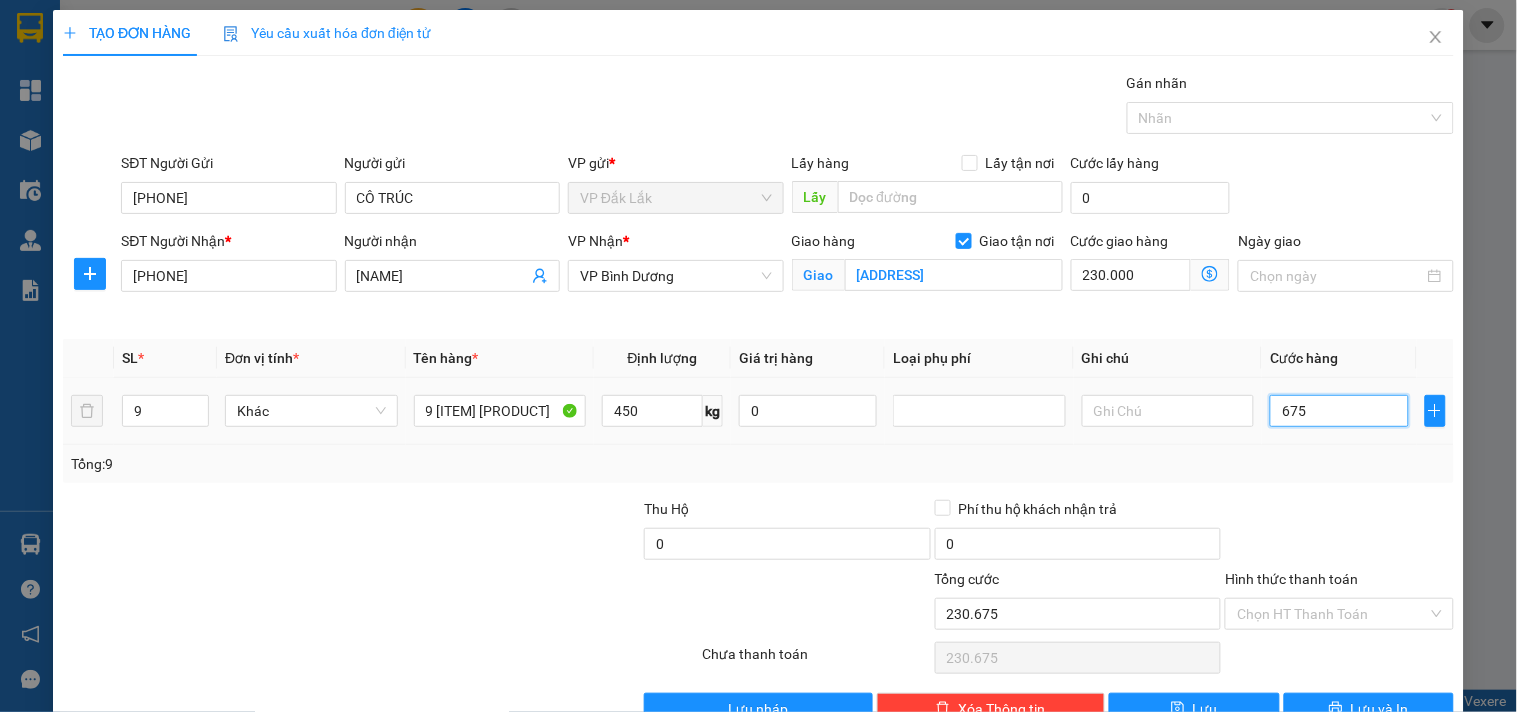 type on "6.750" 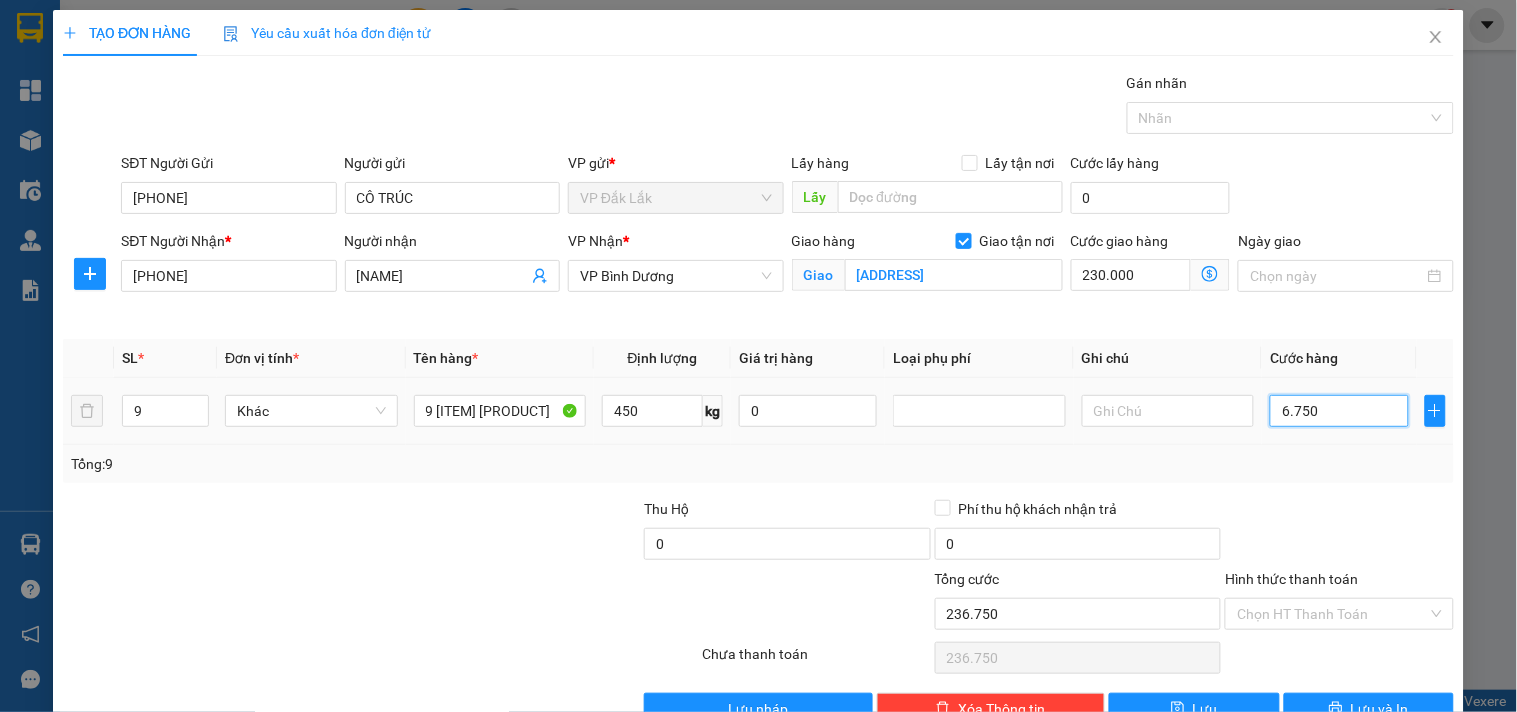 type on "67.500" 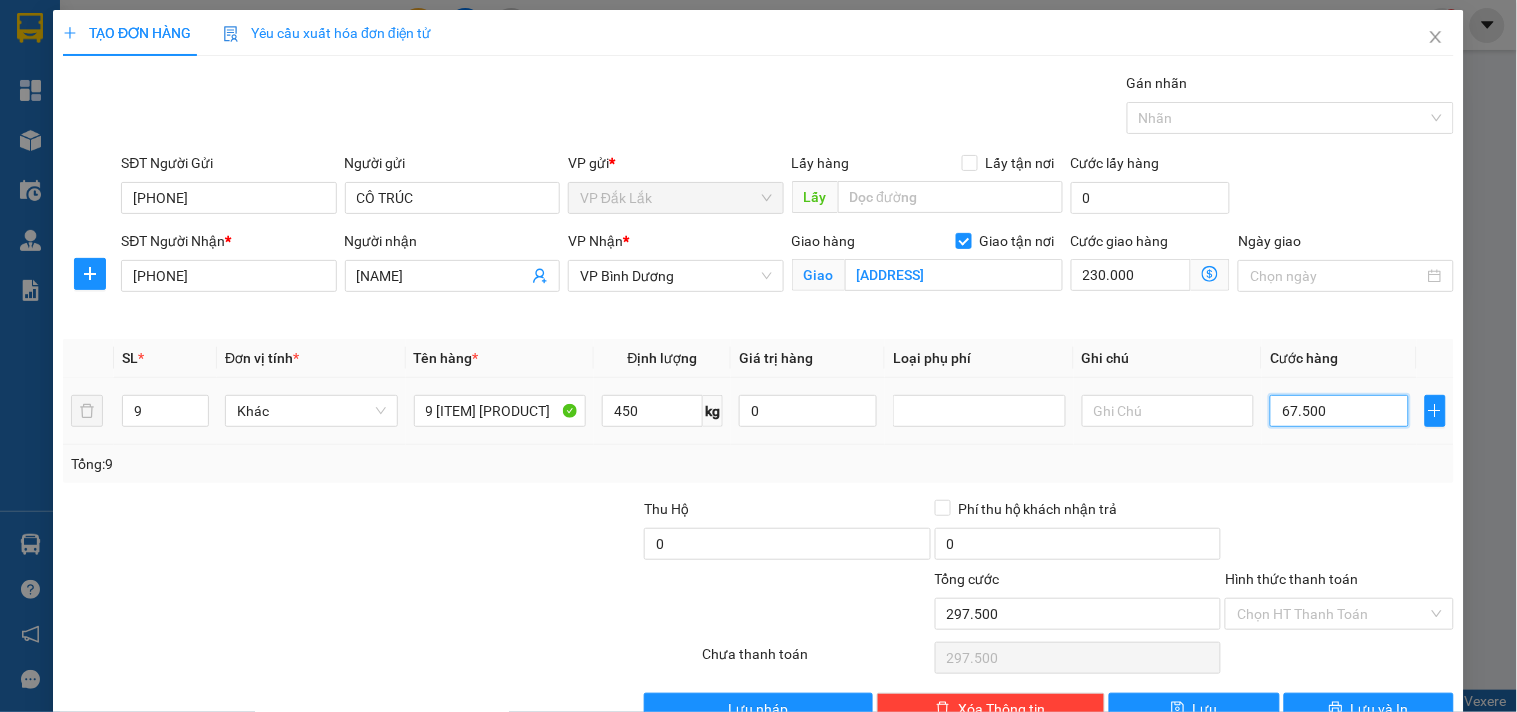type on "675.000" 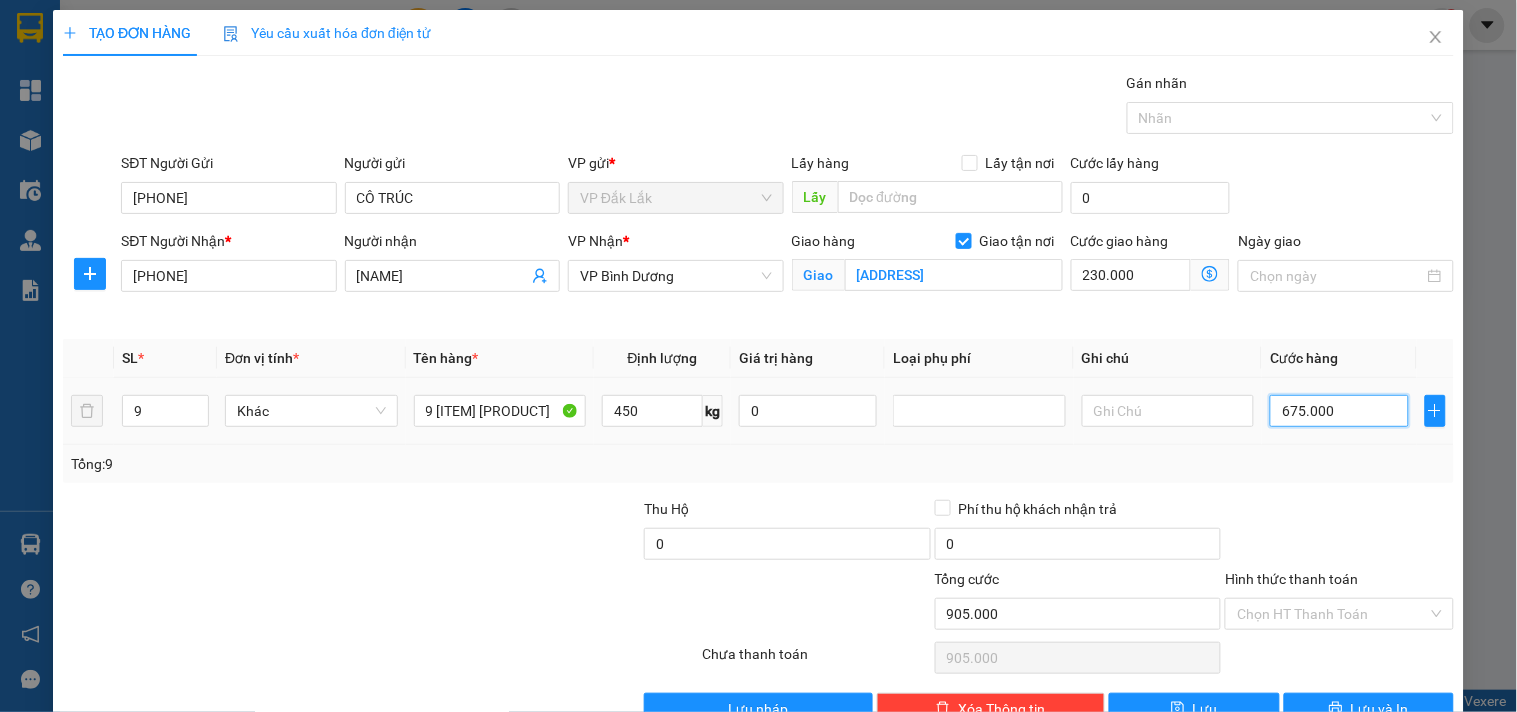 click on "675.000" at bounding box center [1339, 411] 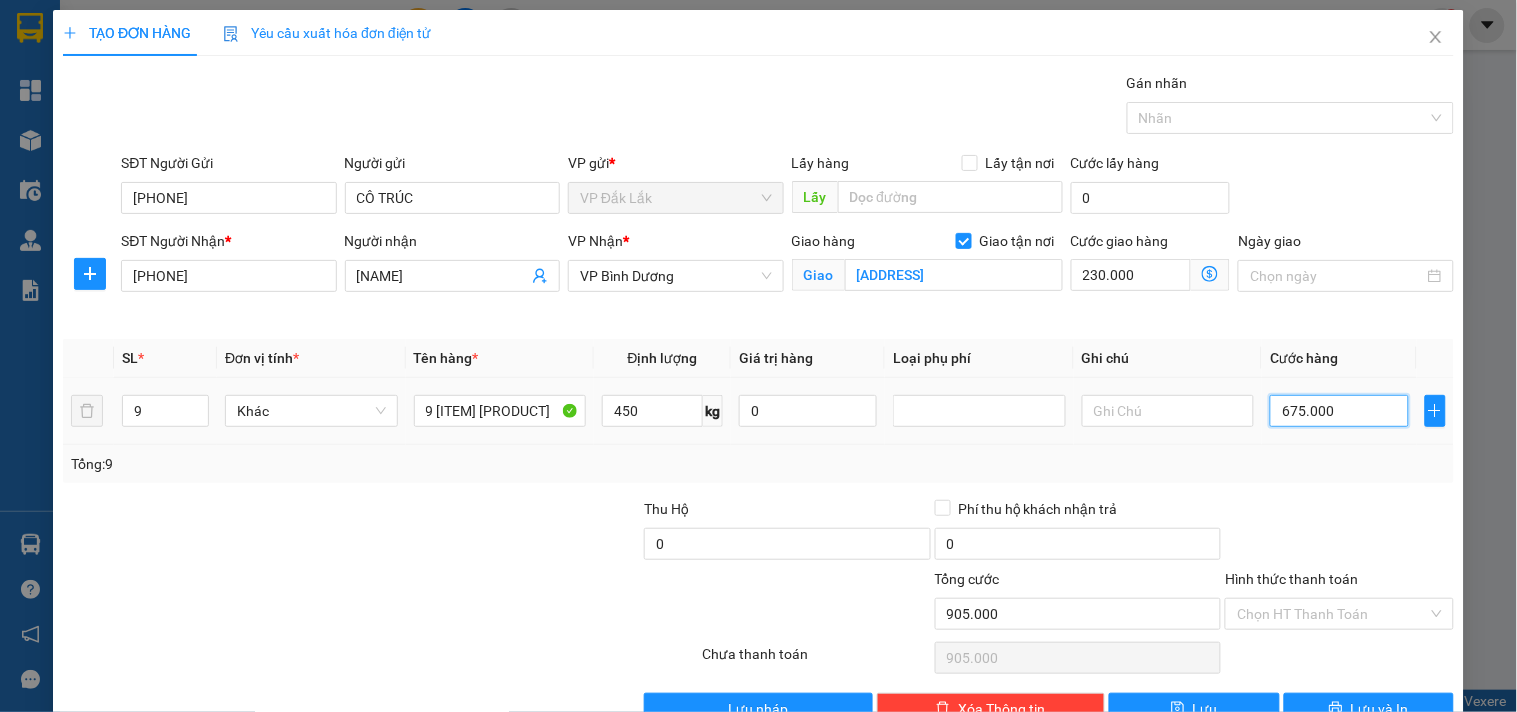 type on "67.000" 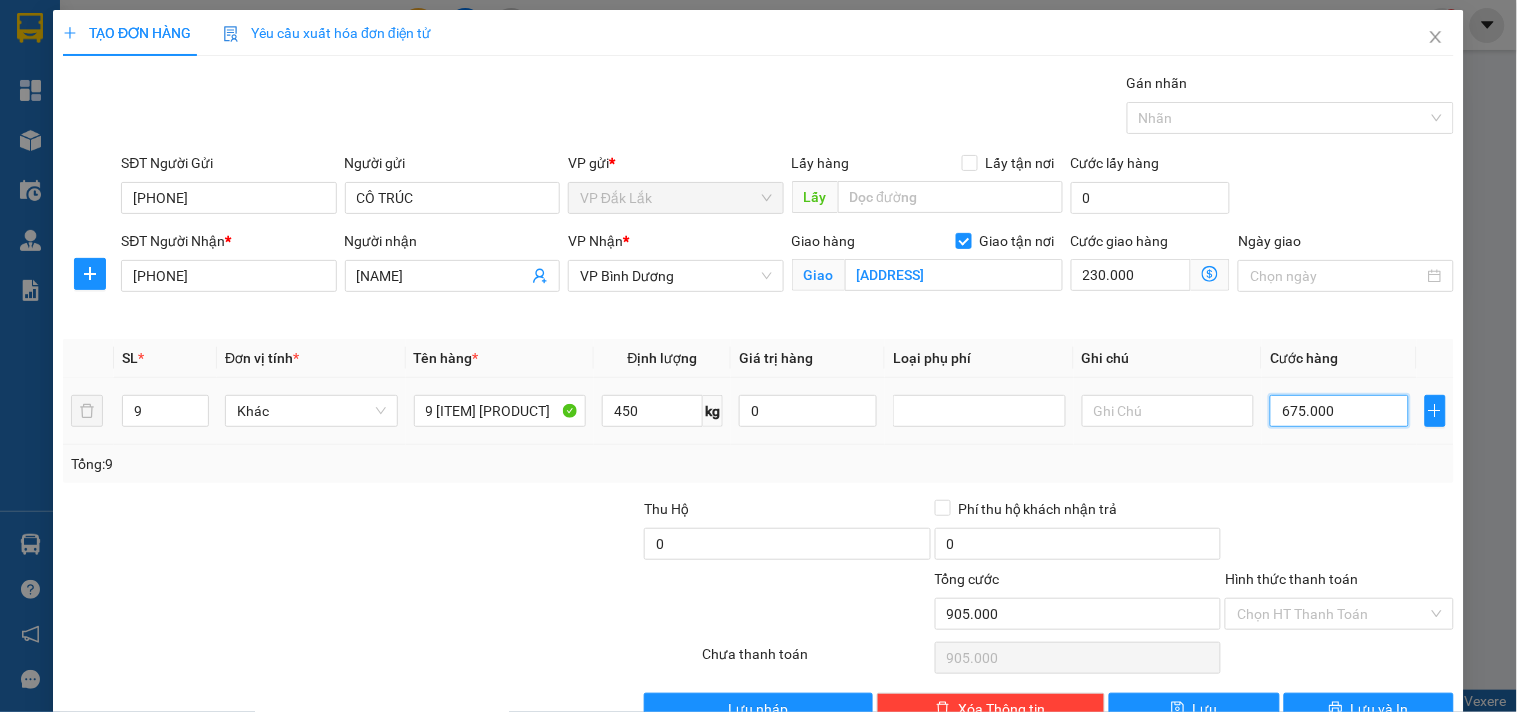 type on "297.000" 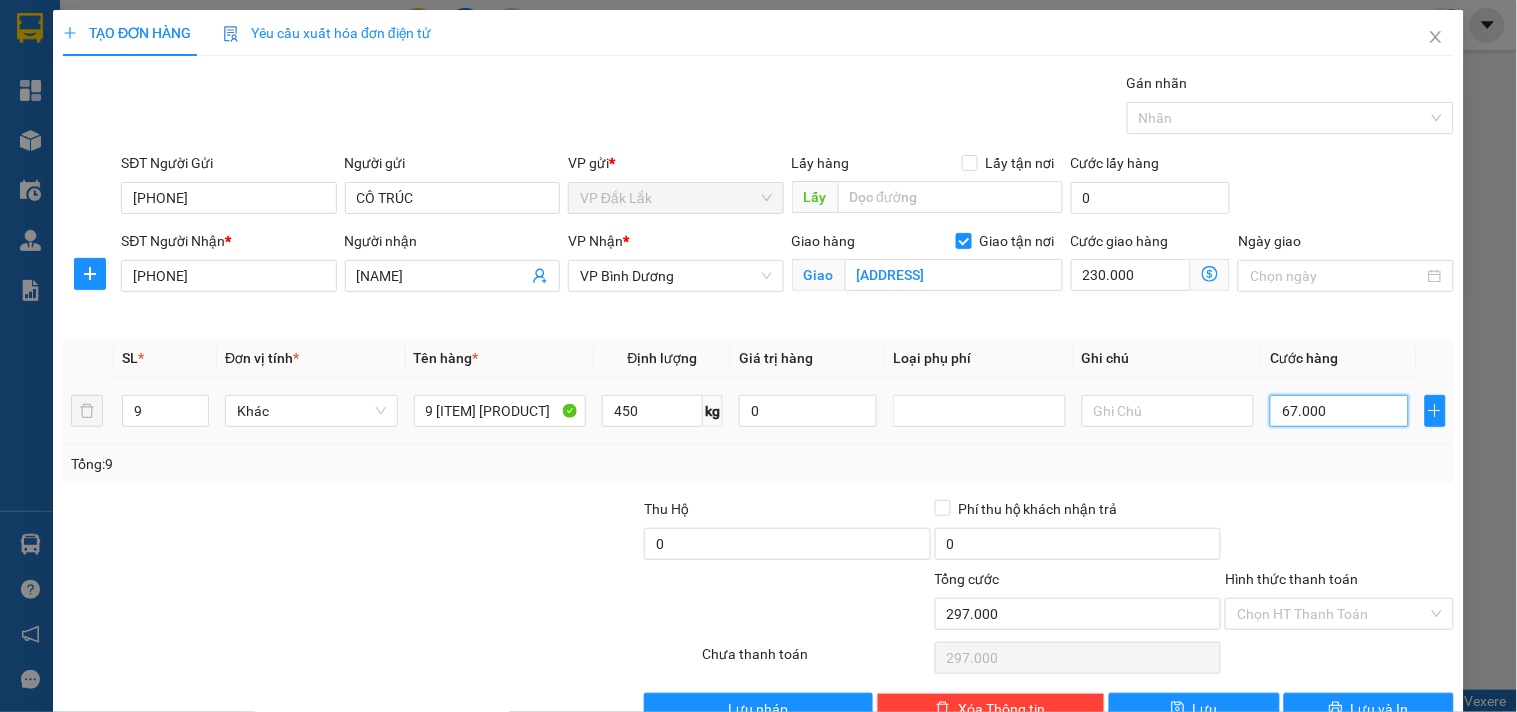 type on "670.000" 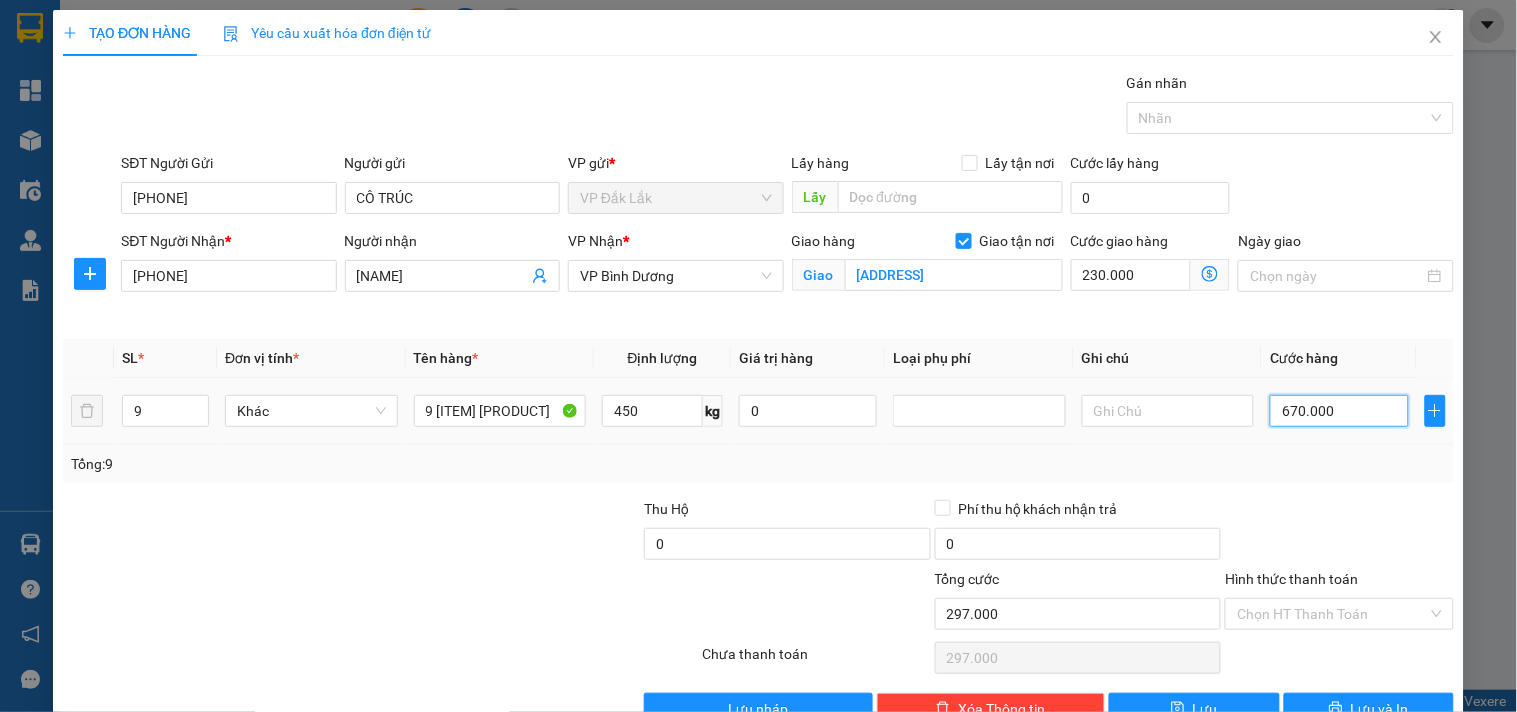 type on "900.000" 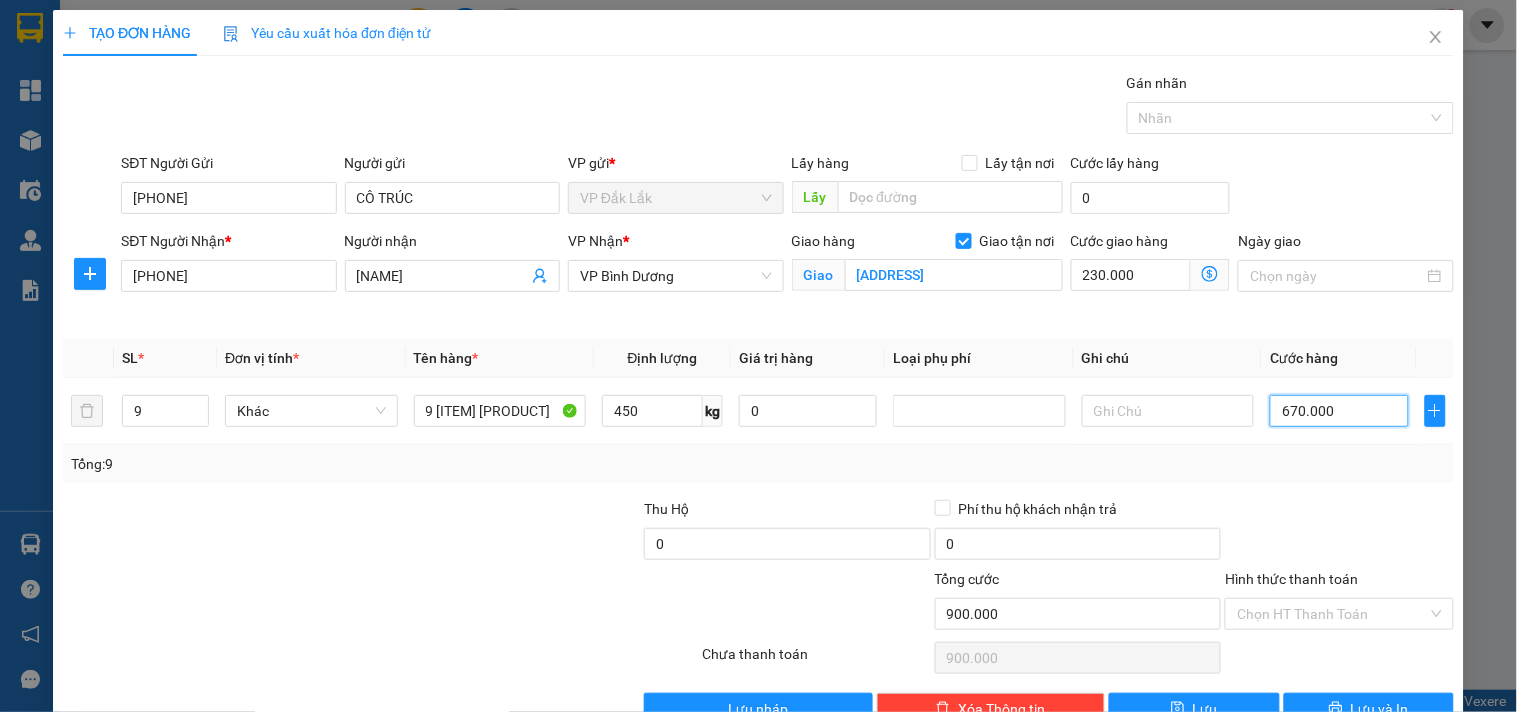 type on "670.000" 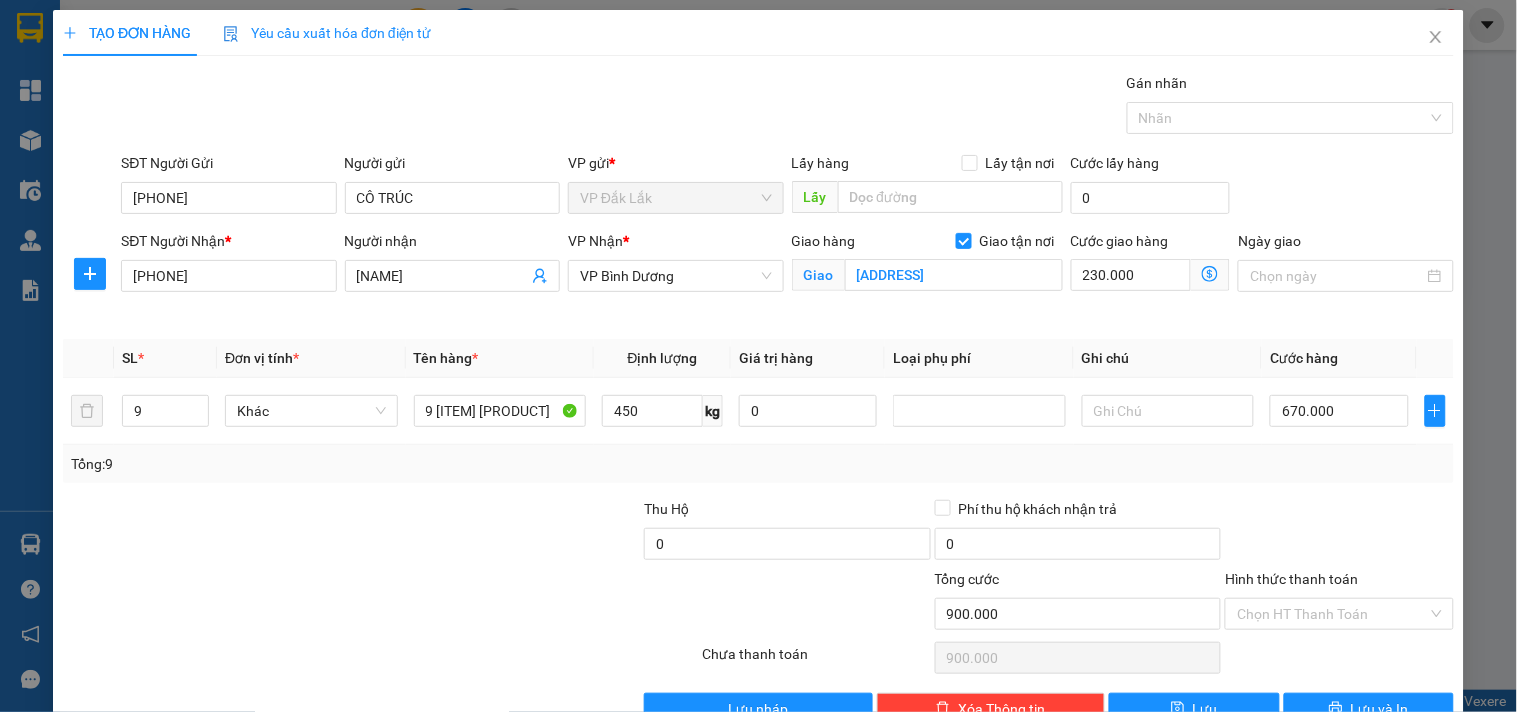 click at bounding box center (1339, 533) 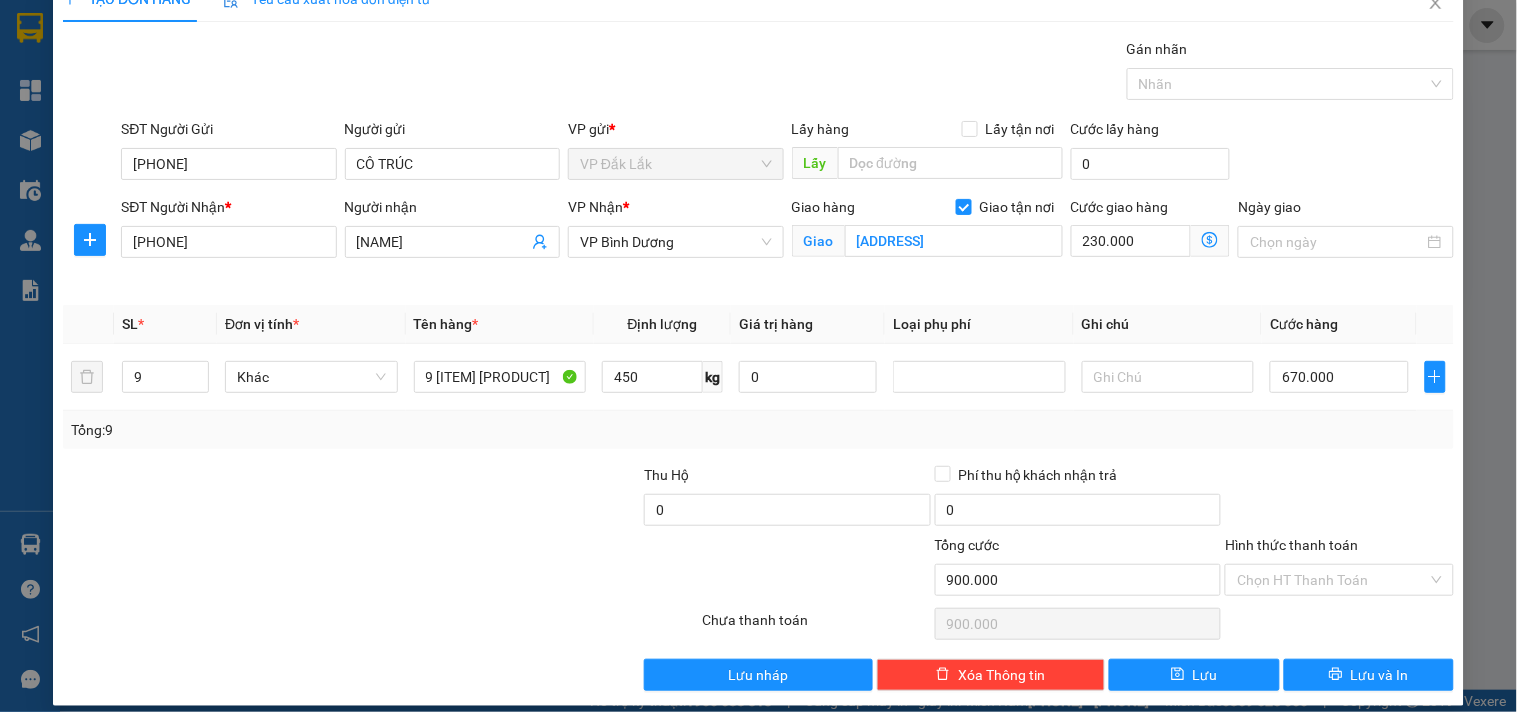scroll, scrollTop: 52, scrollLeft: 0, axis: vertical 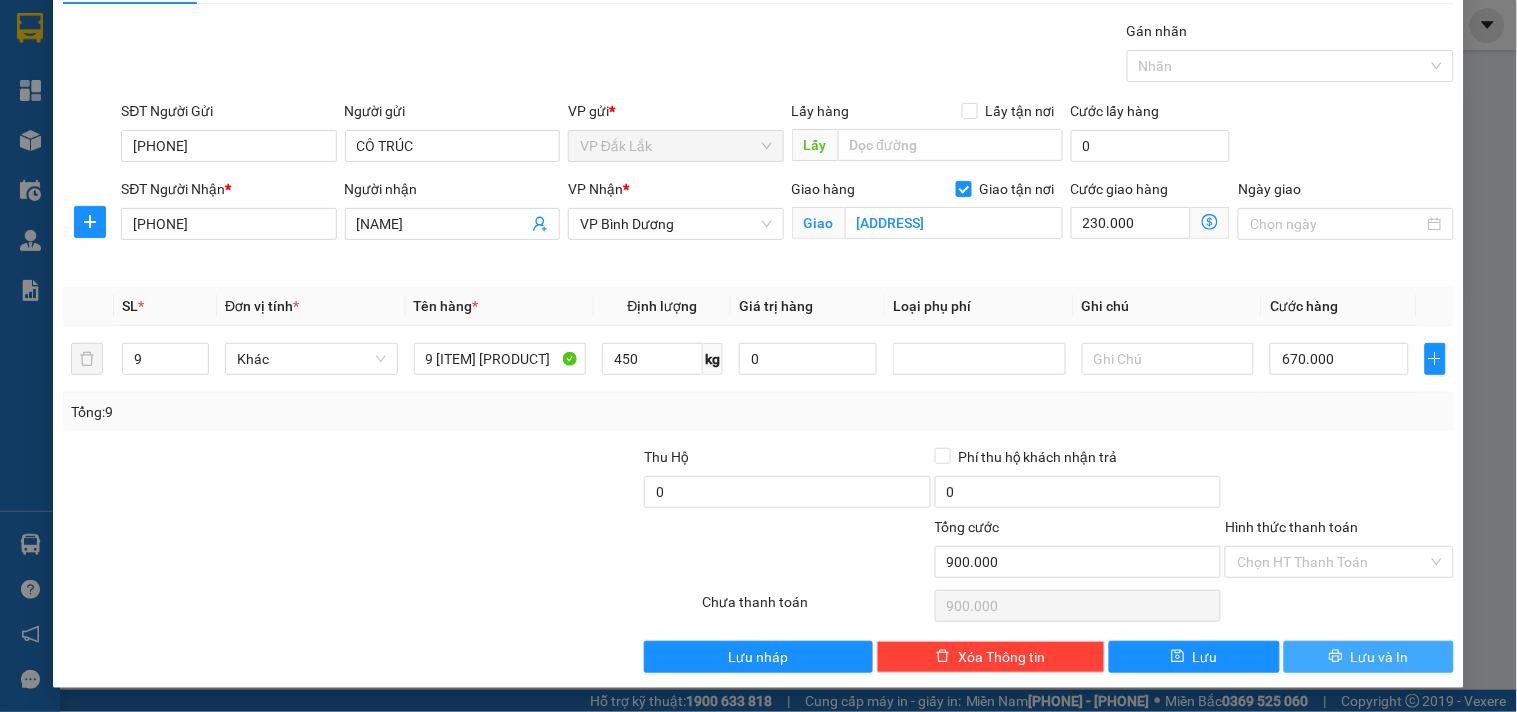 click on "Lưu và In" at bounding box center (1380, 657) 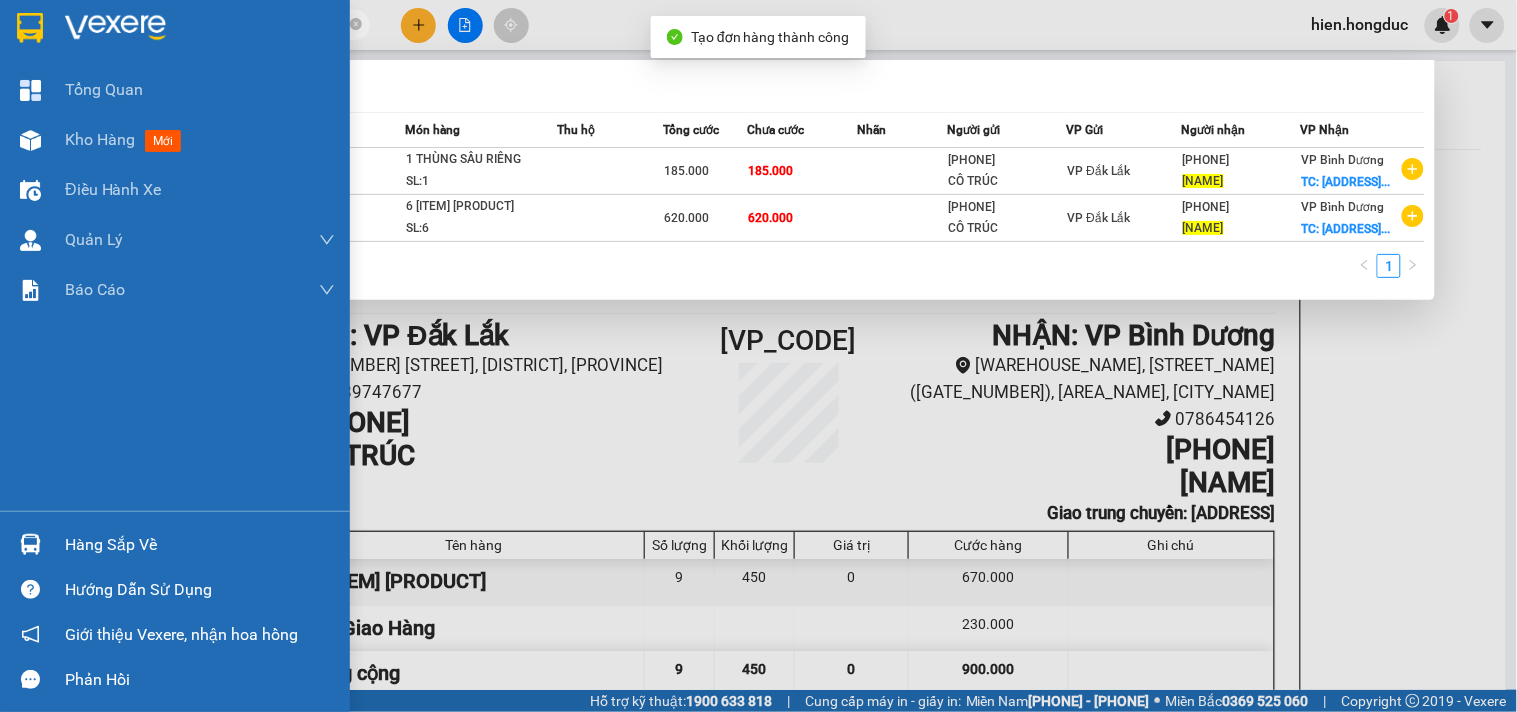 click at bounding box center [115, 28] 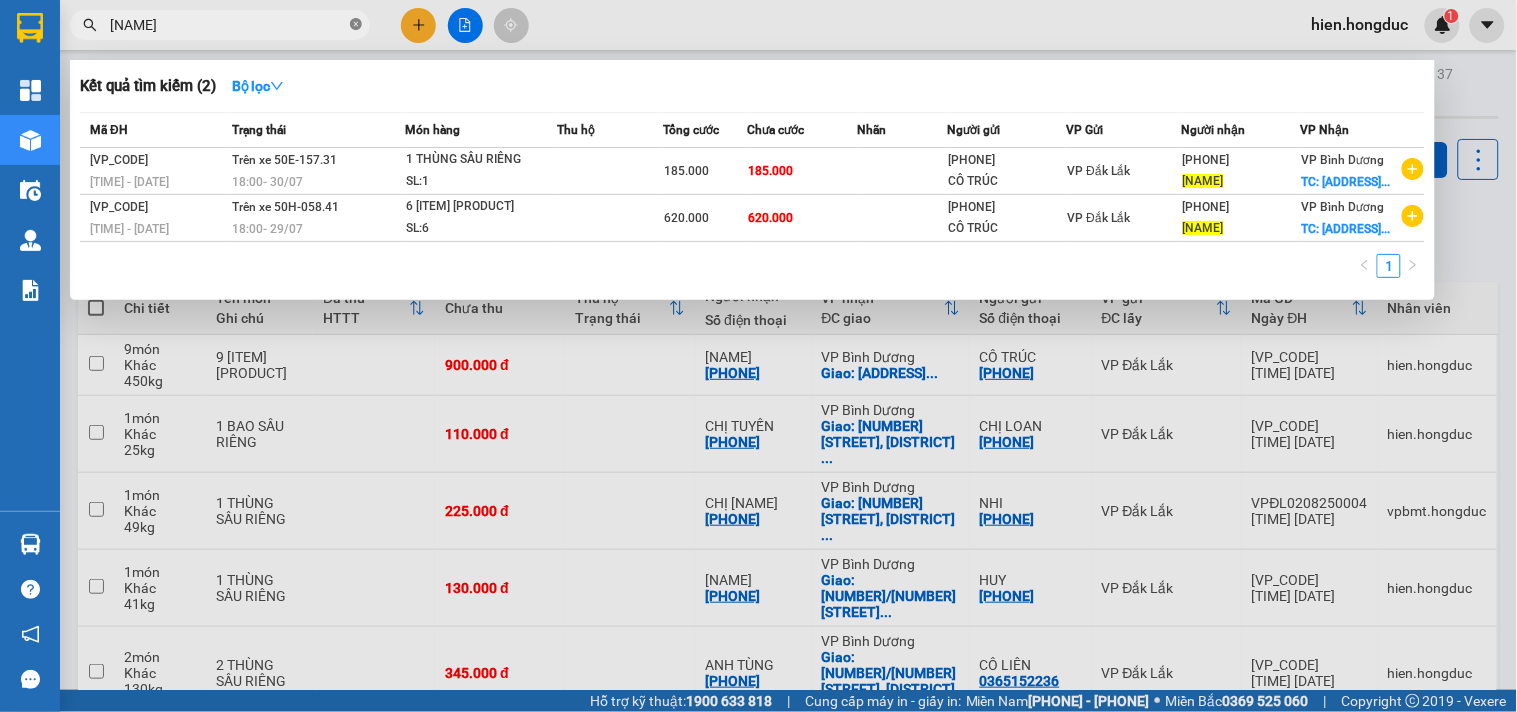 click 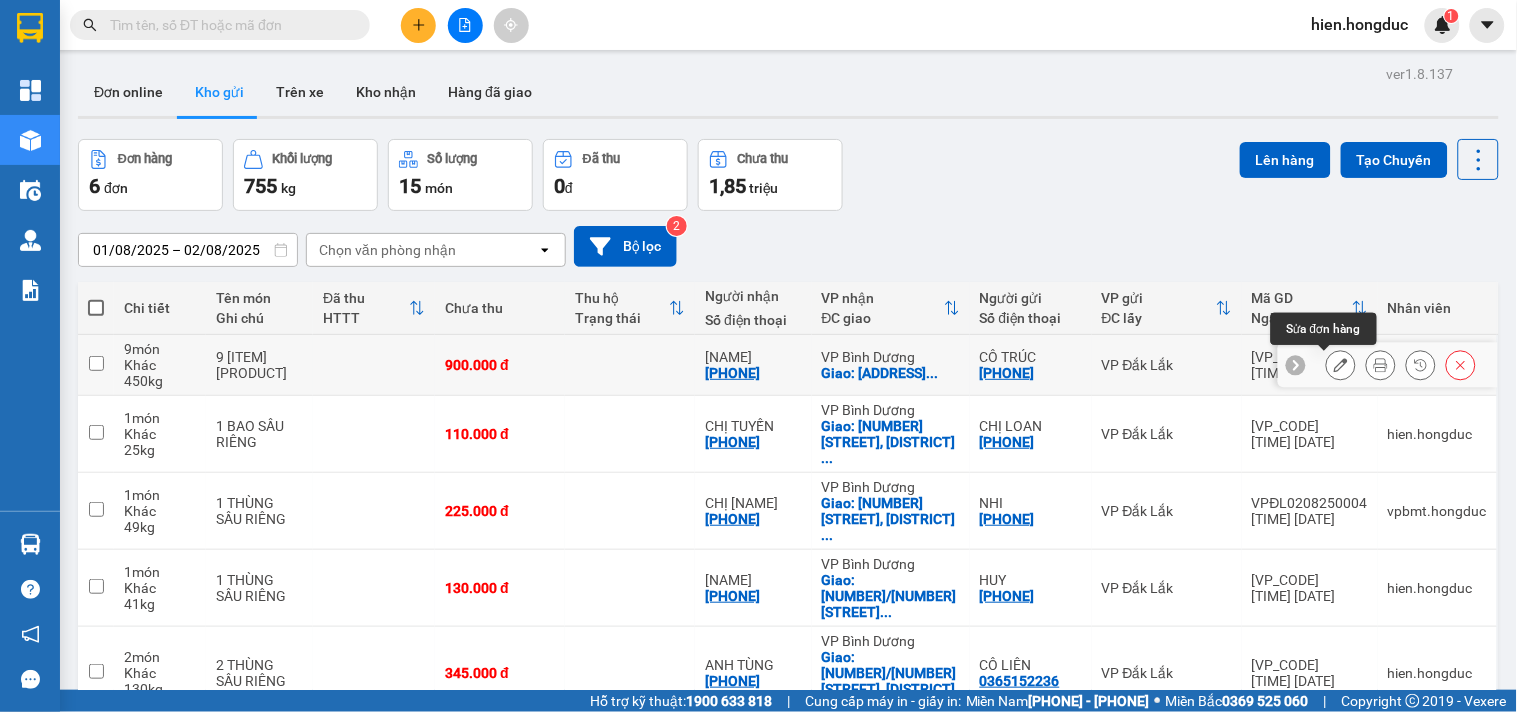 click 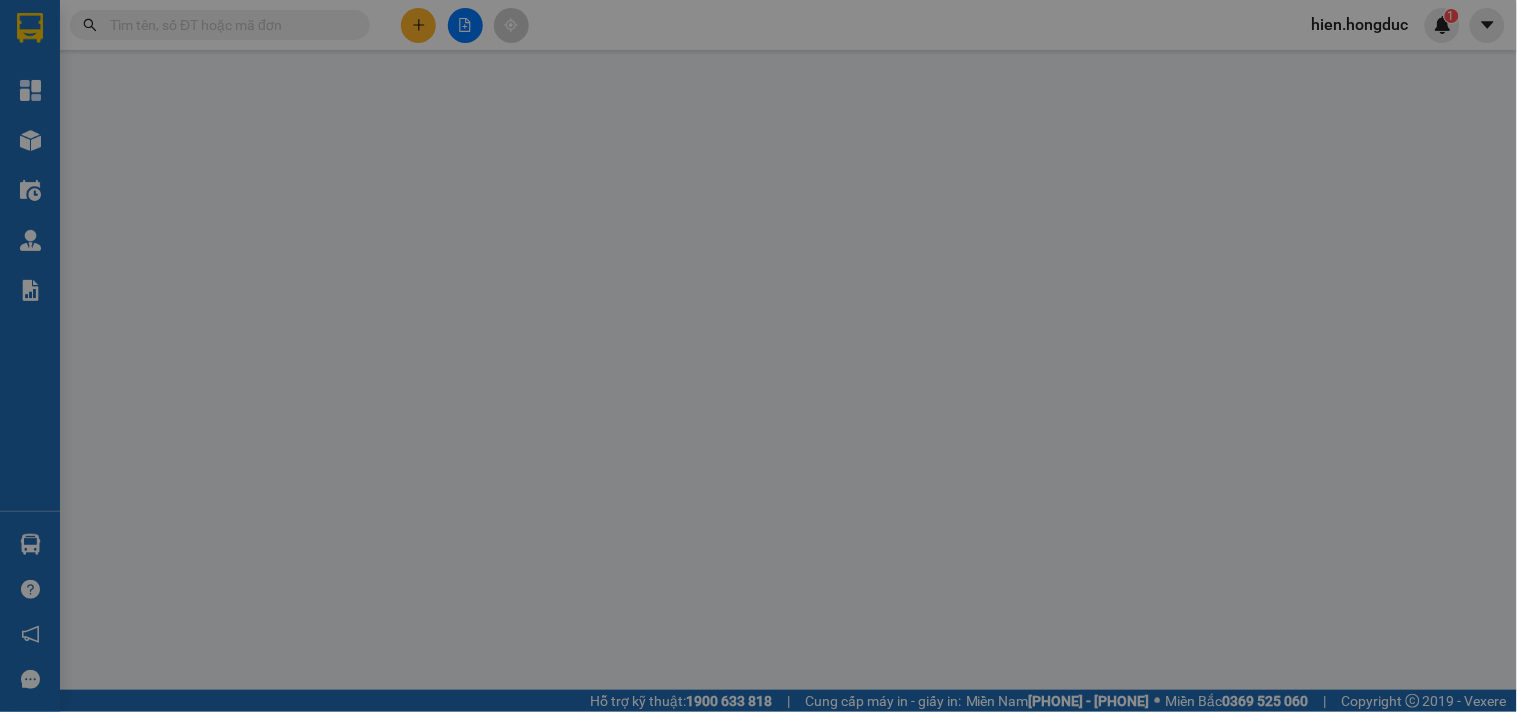 type on "0382634025" 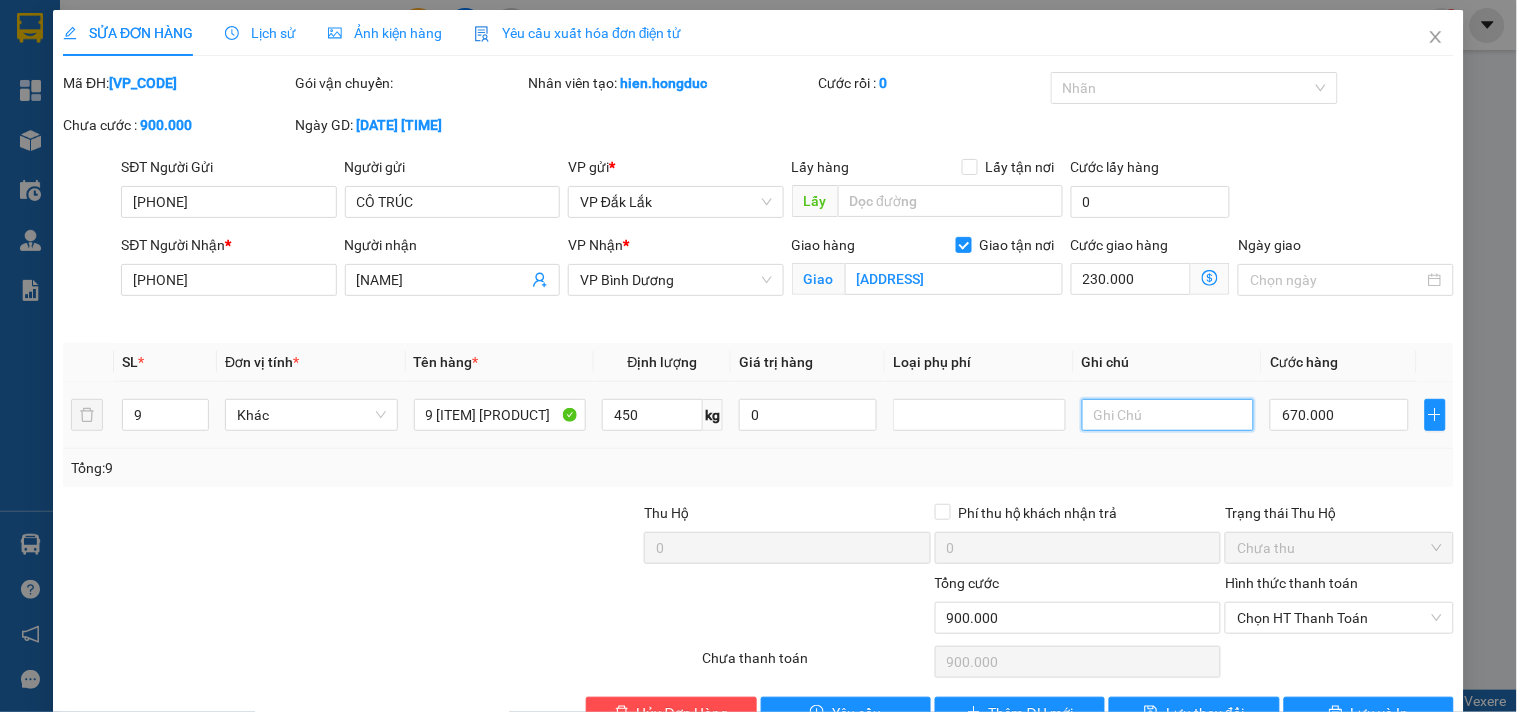 click at bounding box center (1168, 415) 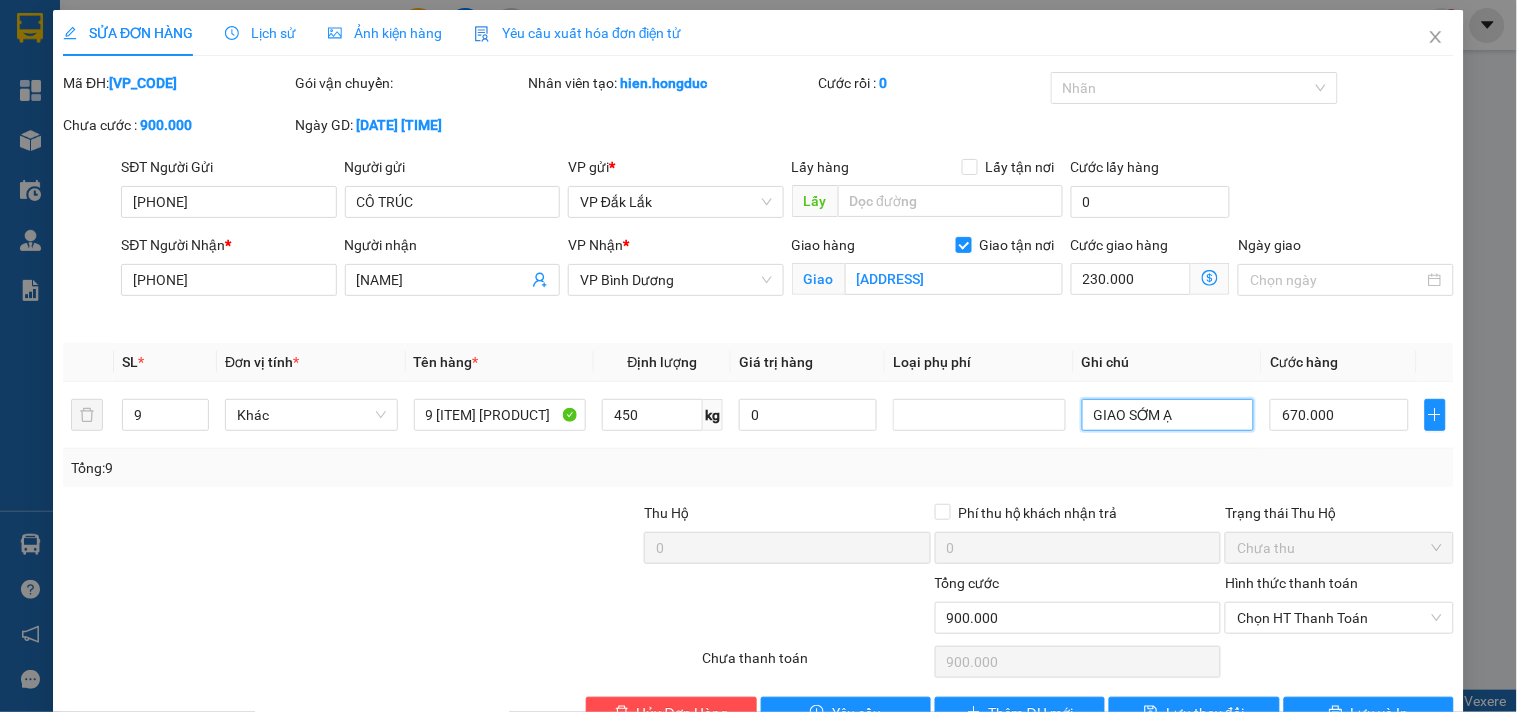 scroll, scrollTop: 55, scrollLeft: 0, axis: vertical 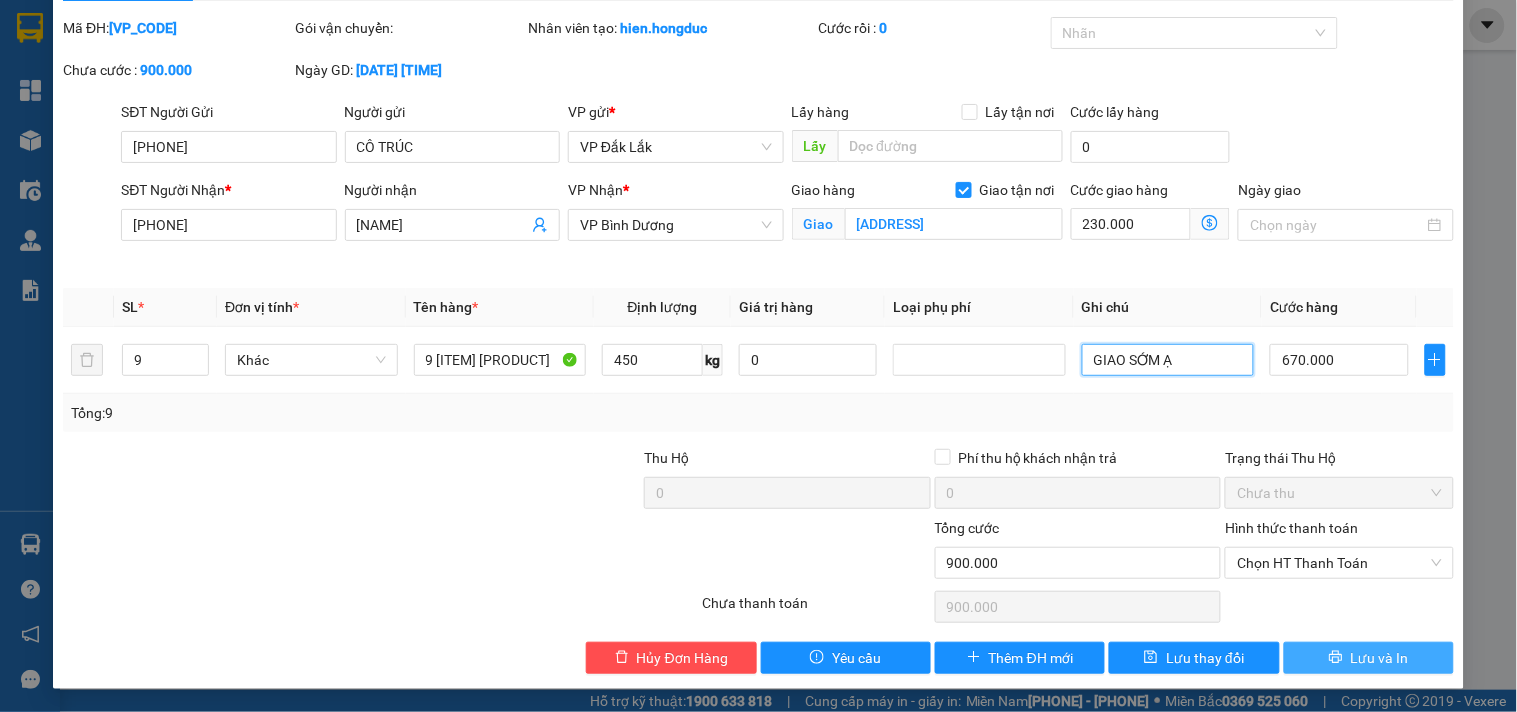 type on "GIAO SỚM Ạ" 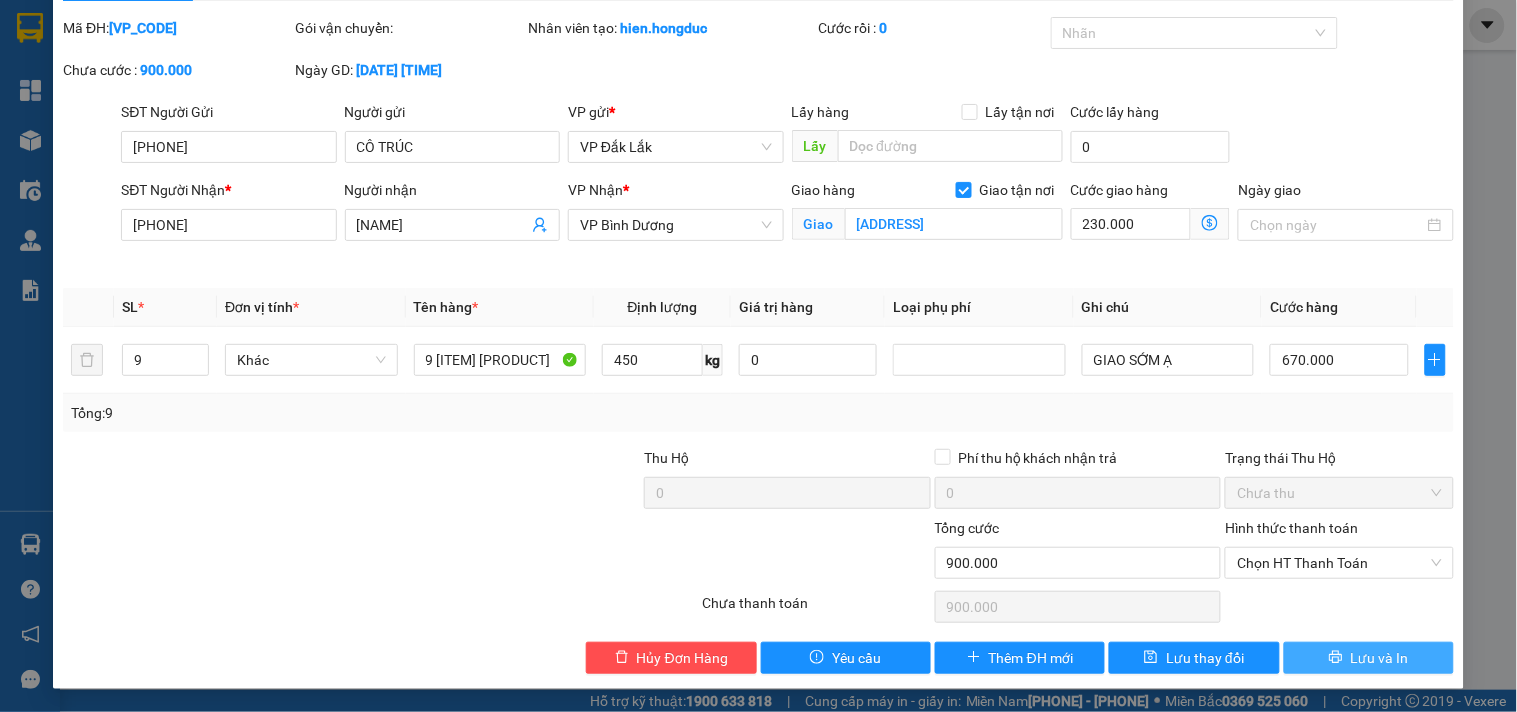 click on "Lưu và In" at bounding box center (1380, 658) 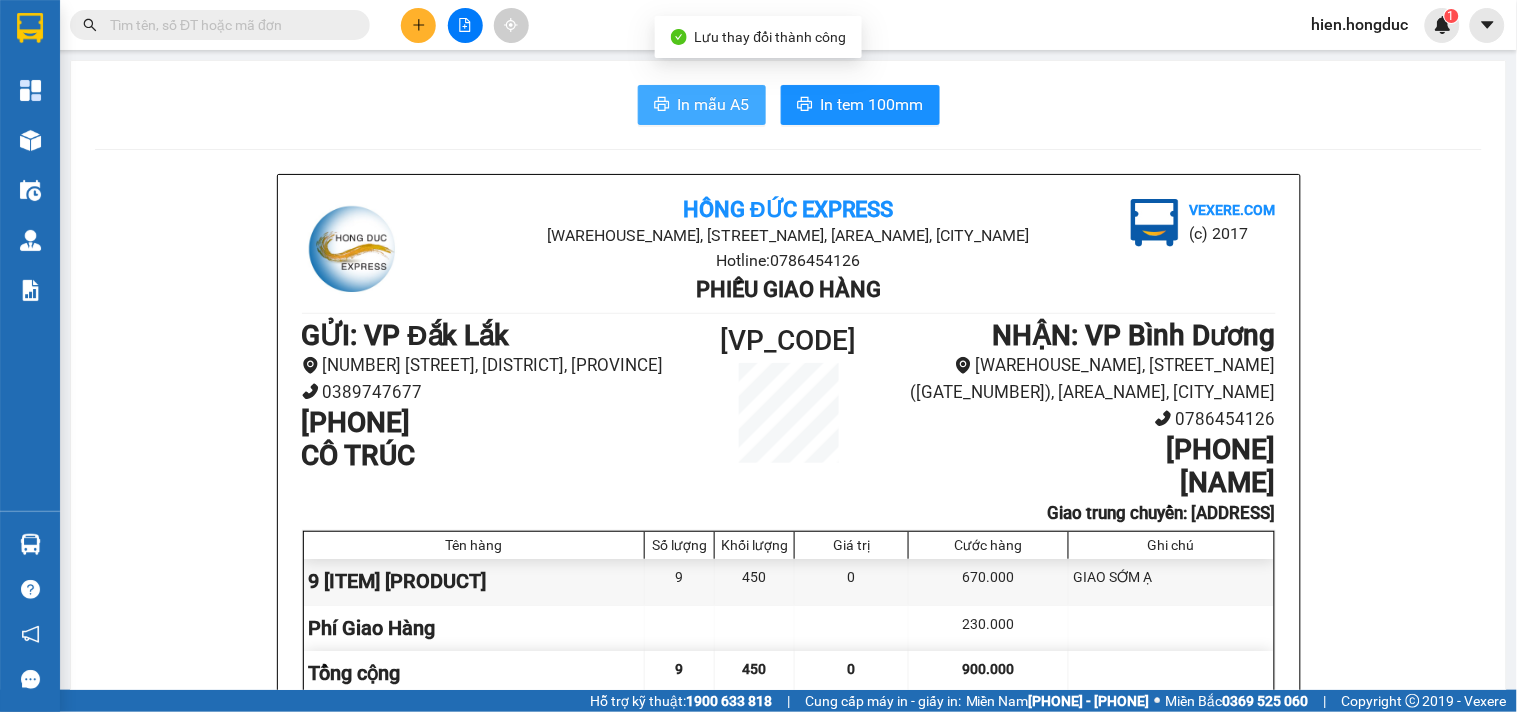 click on "In mẫu A5" at bounding box center [714, 104] 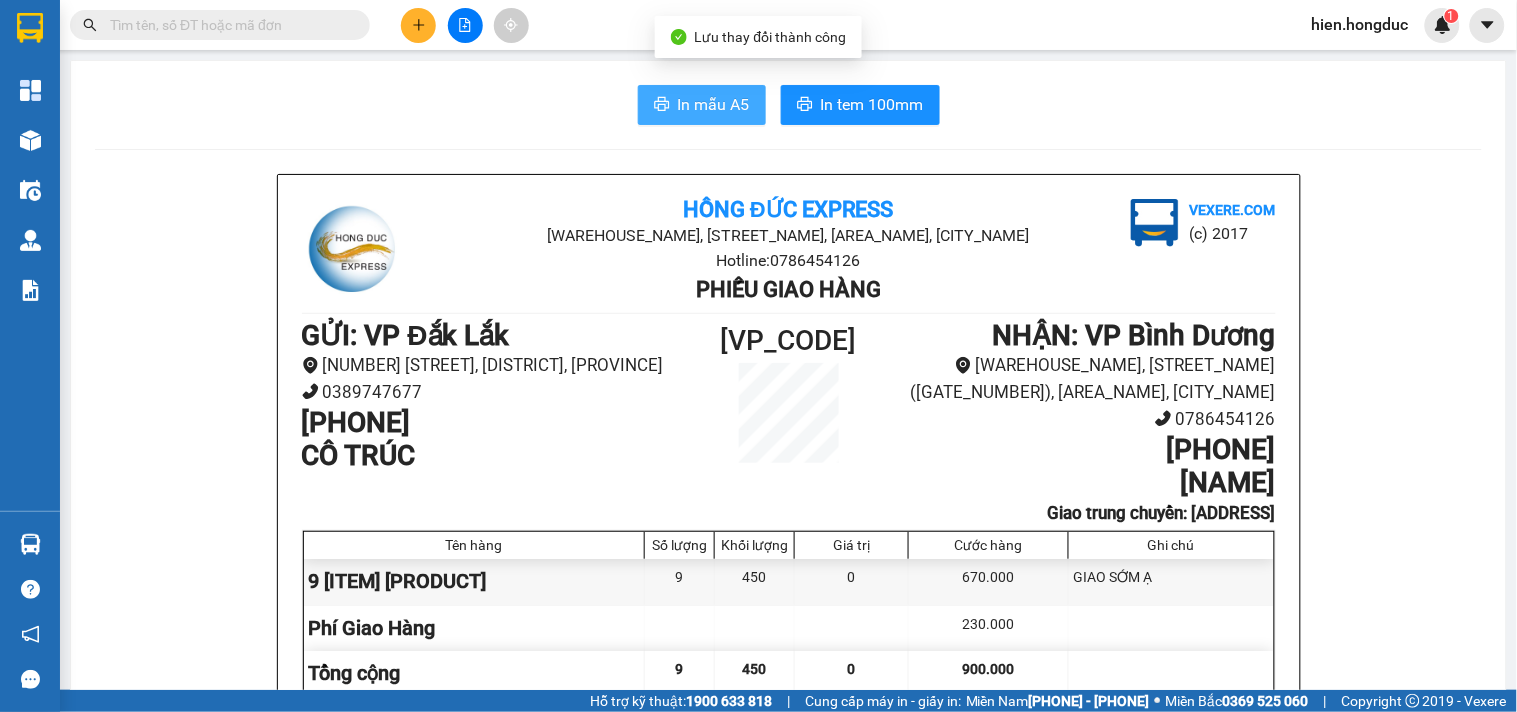 scroll, scrollTop: 0, scrollLeft: 0, axis: both 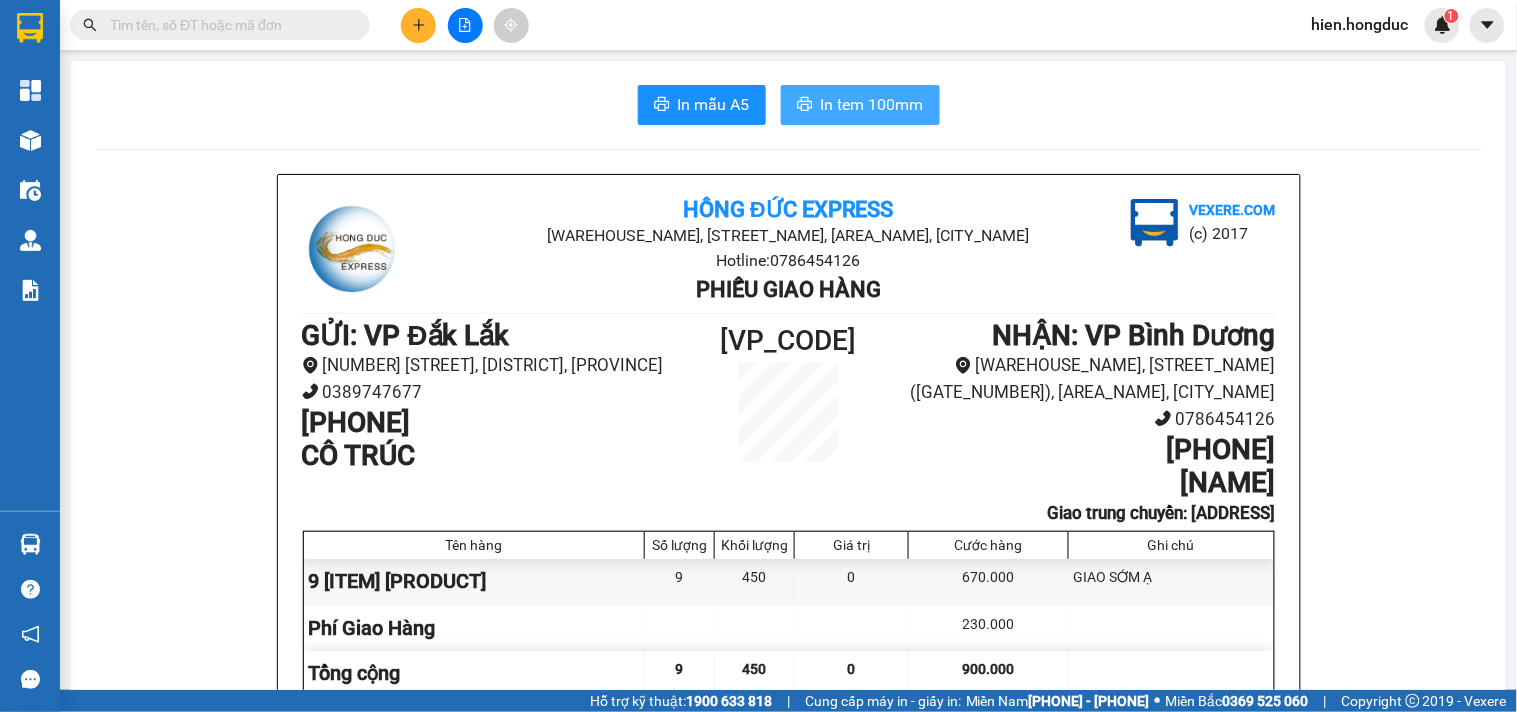 click on "In tem 100mm" at bounding box center (872, 104) 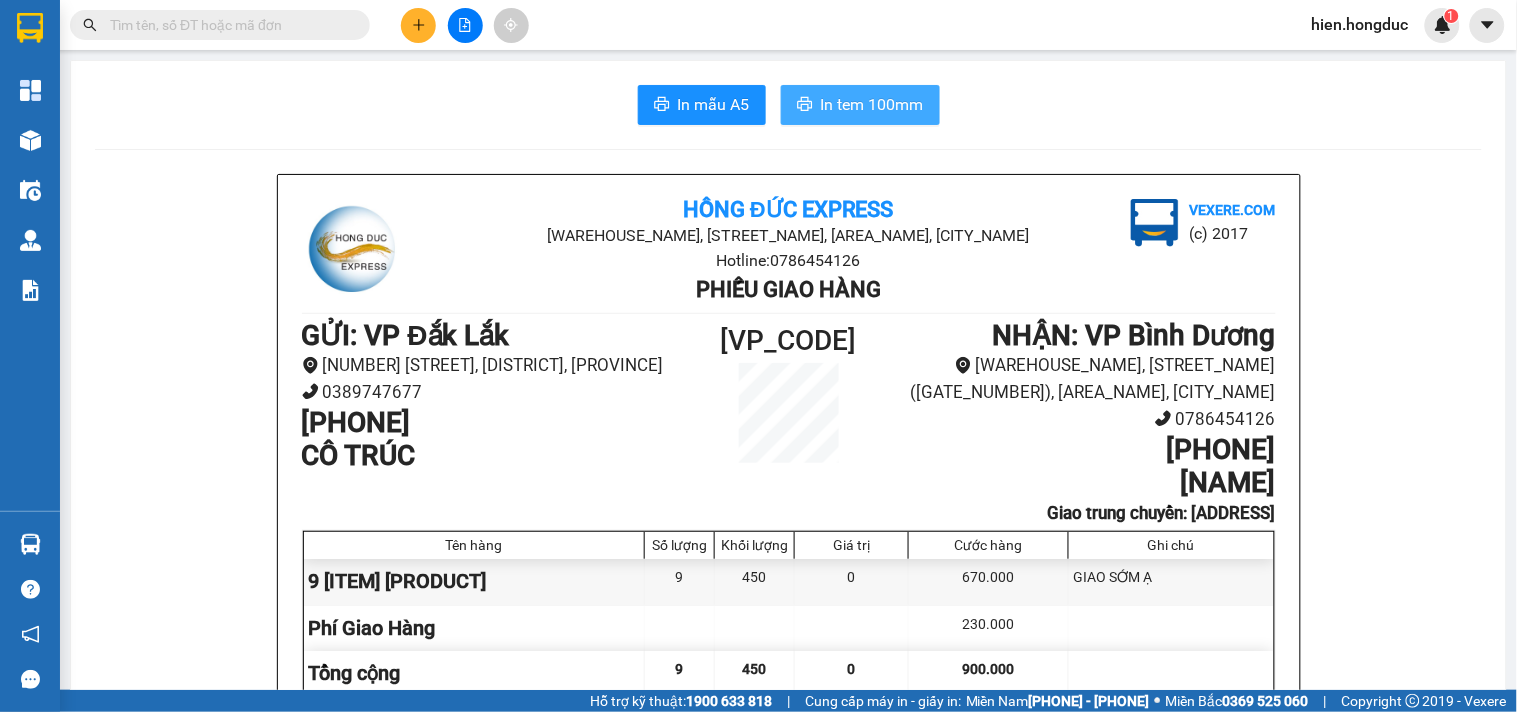 scroll, scrollTop: 0, scrollLeft: 0, axis: both 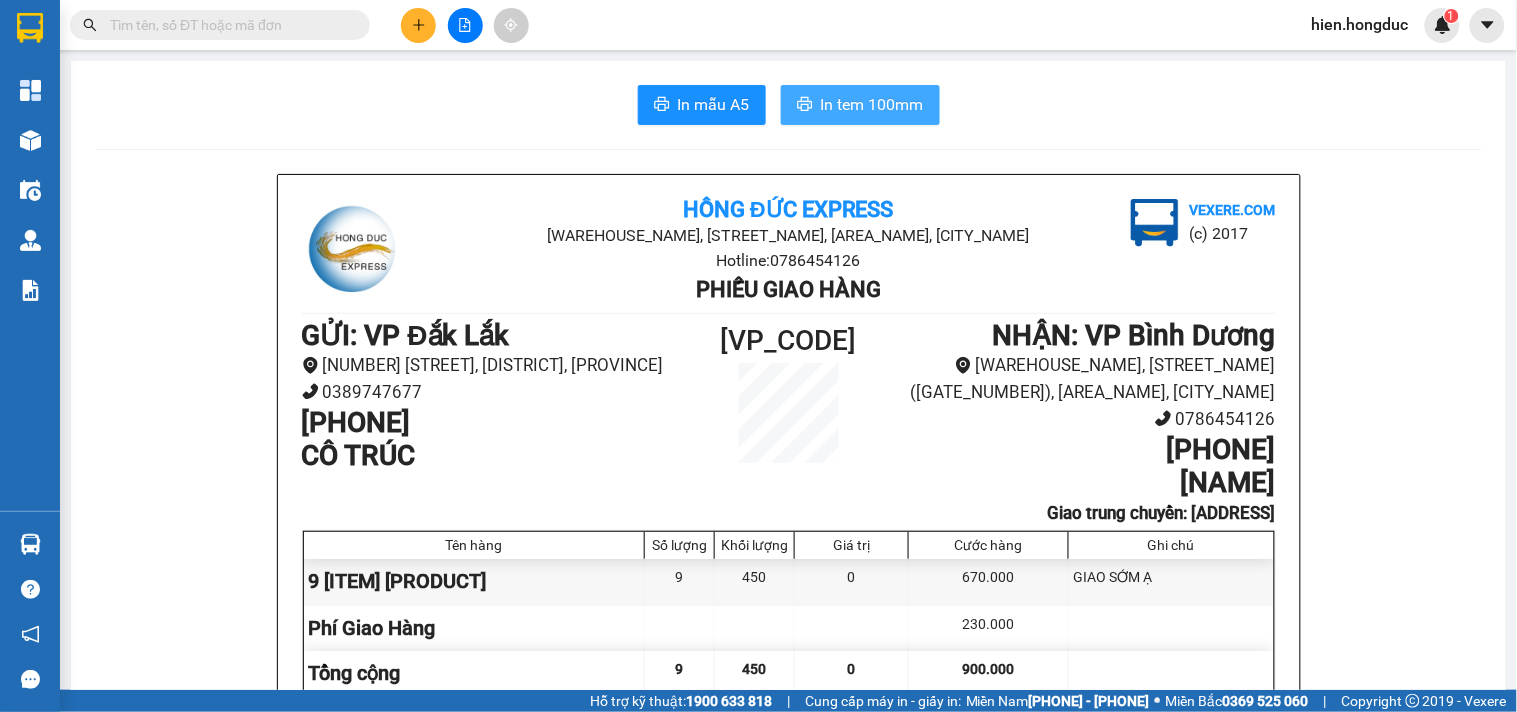 click on "In tem 100mm" at bounding box center (872, 104) 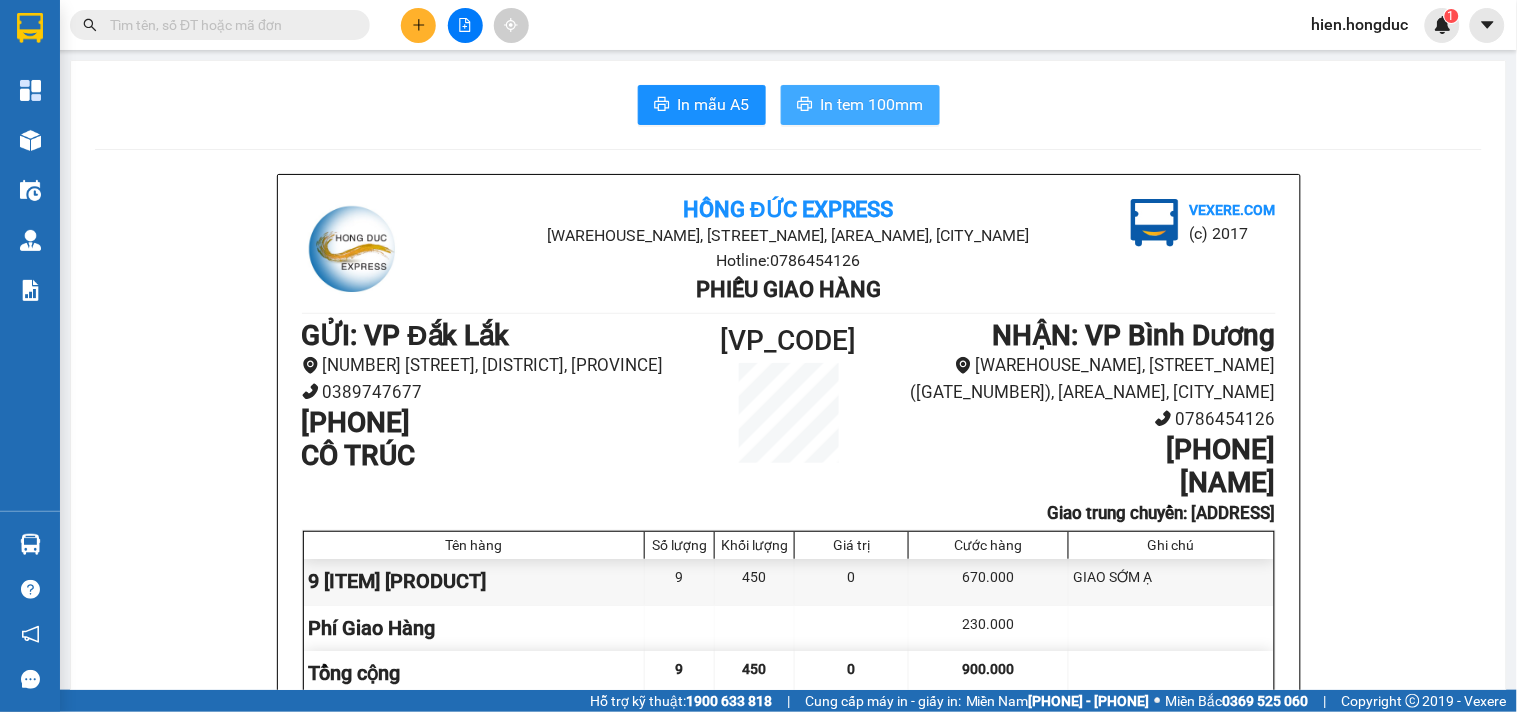 scroll, scrollTop: 0, scrollLeft: 0, axis: both 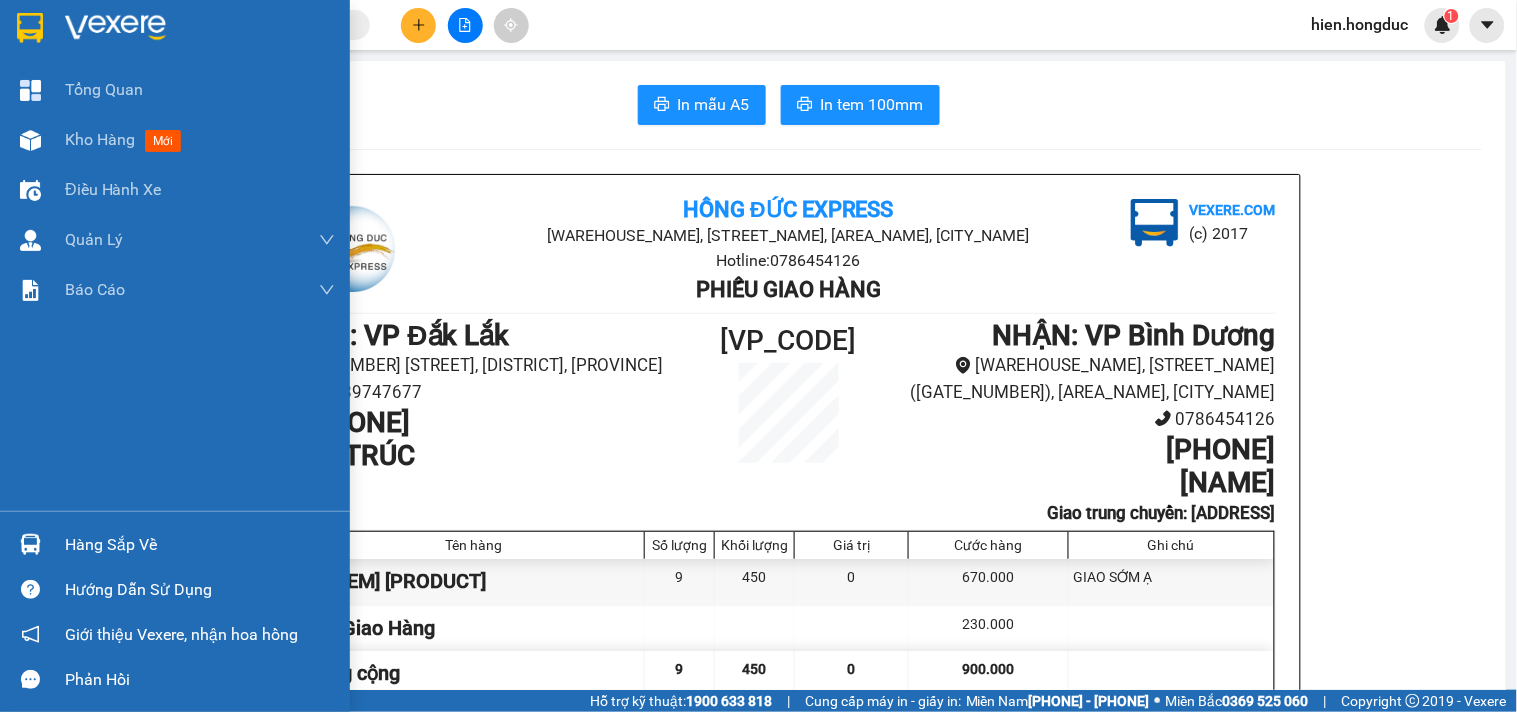 click at bounding box center [115, 28] 